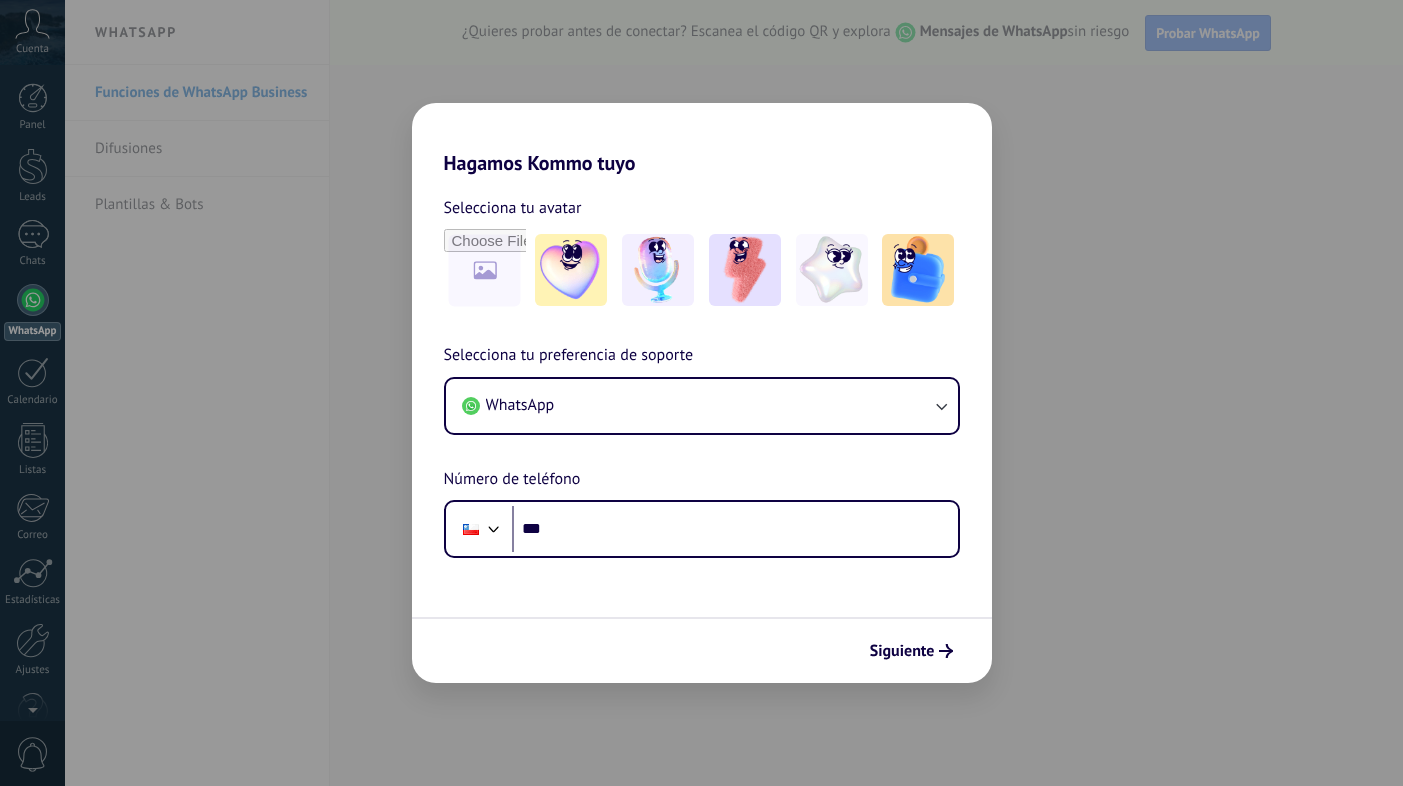 scroll, scrollTop: 0, scrollLeft: 0, axis: both 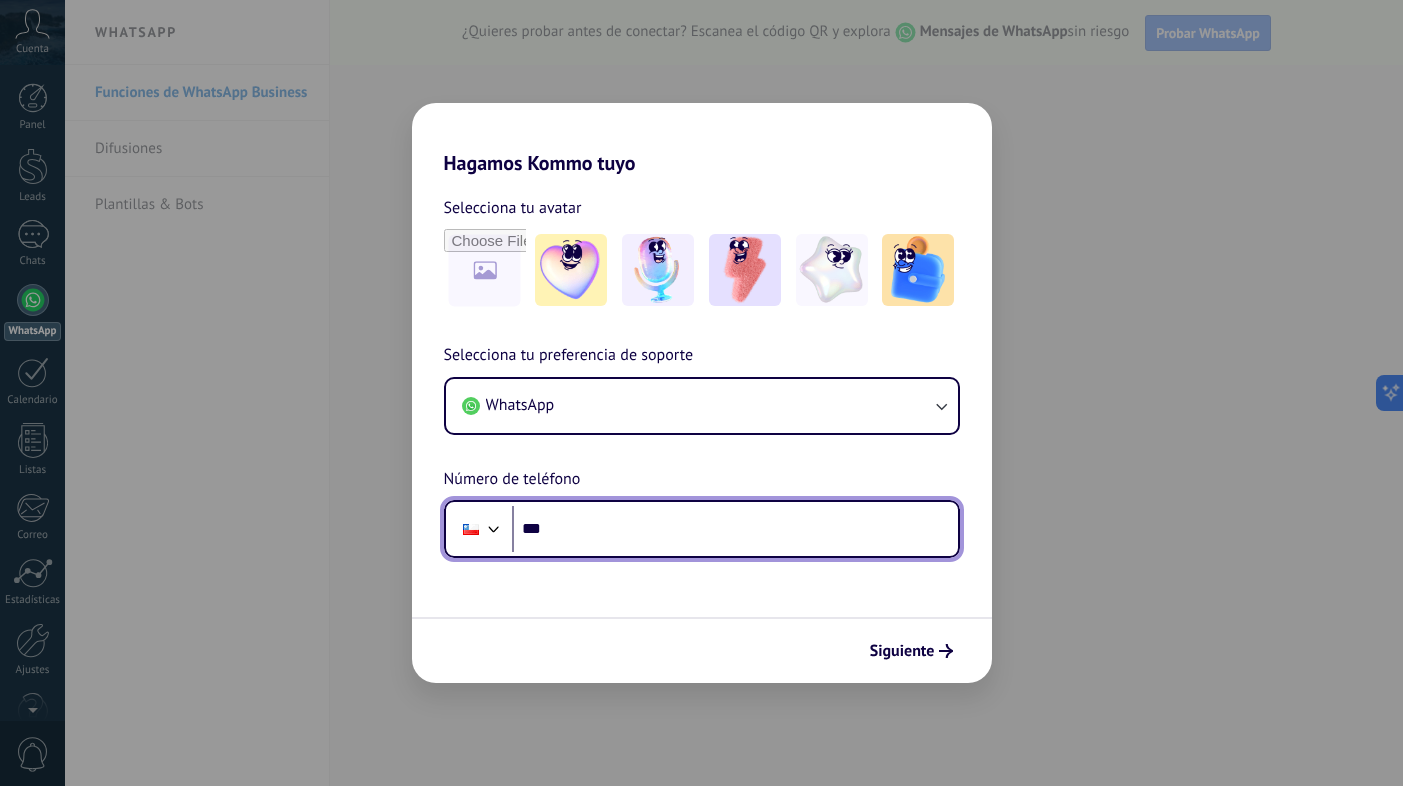 click on "***" at bounding box center [735, 529] 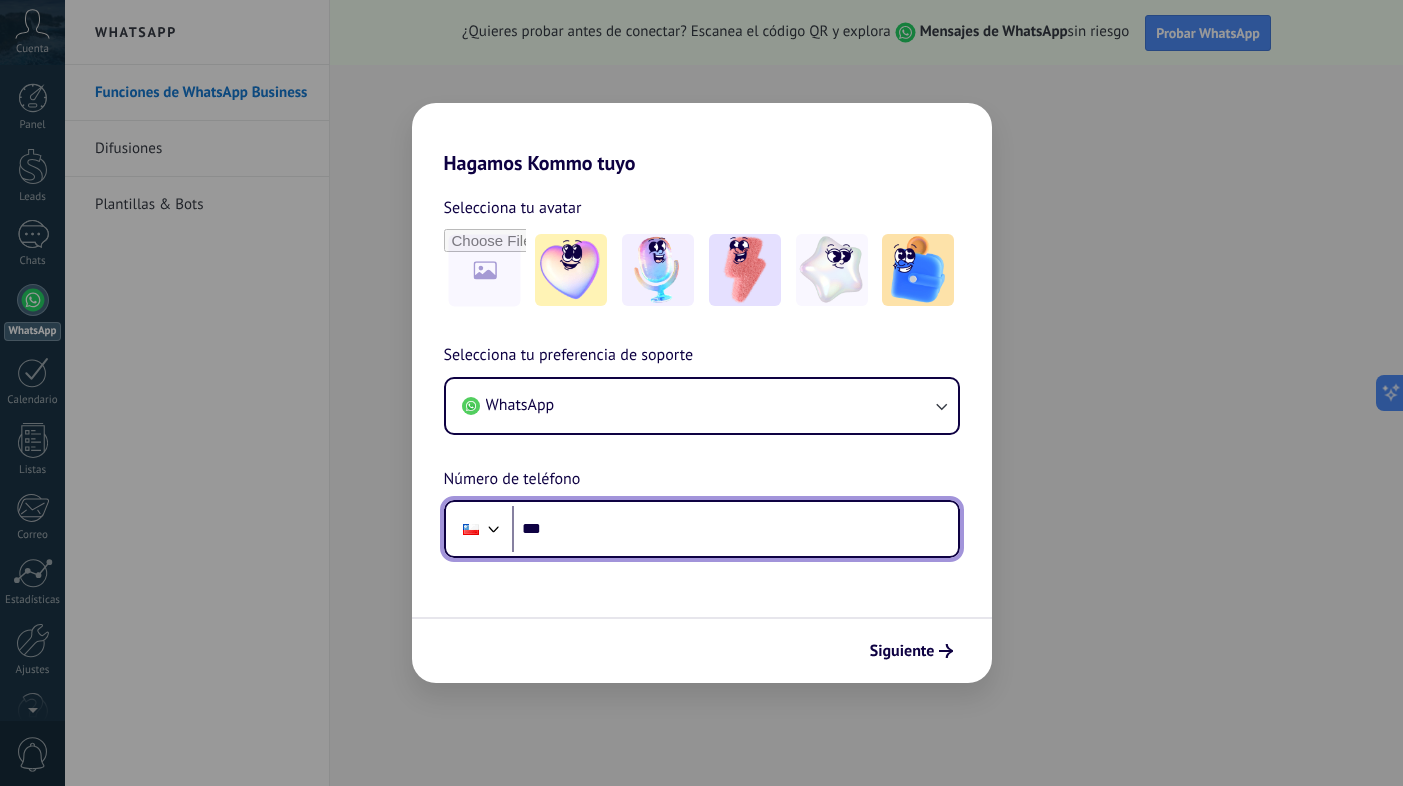 paste on "**********" 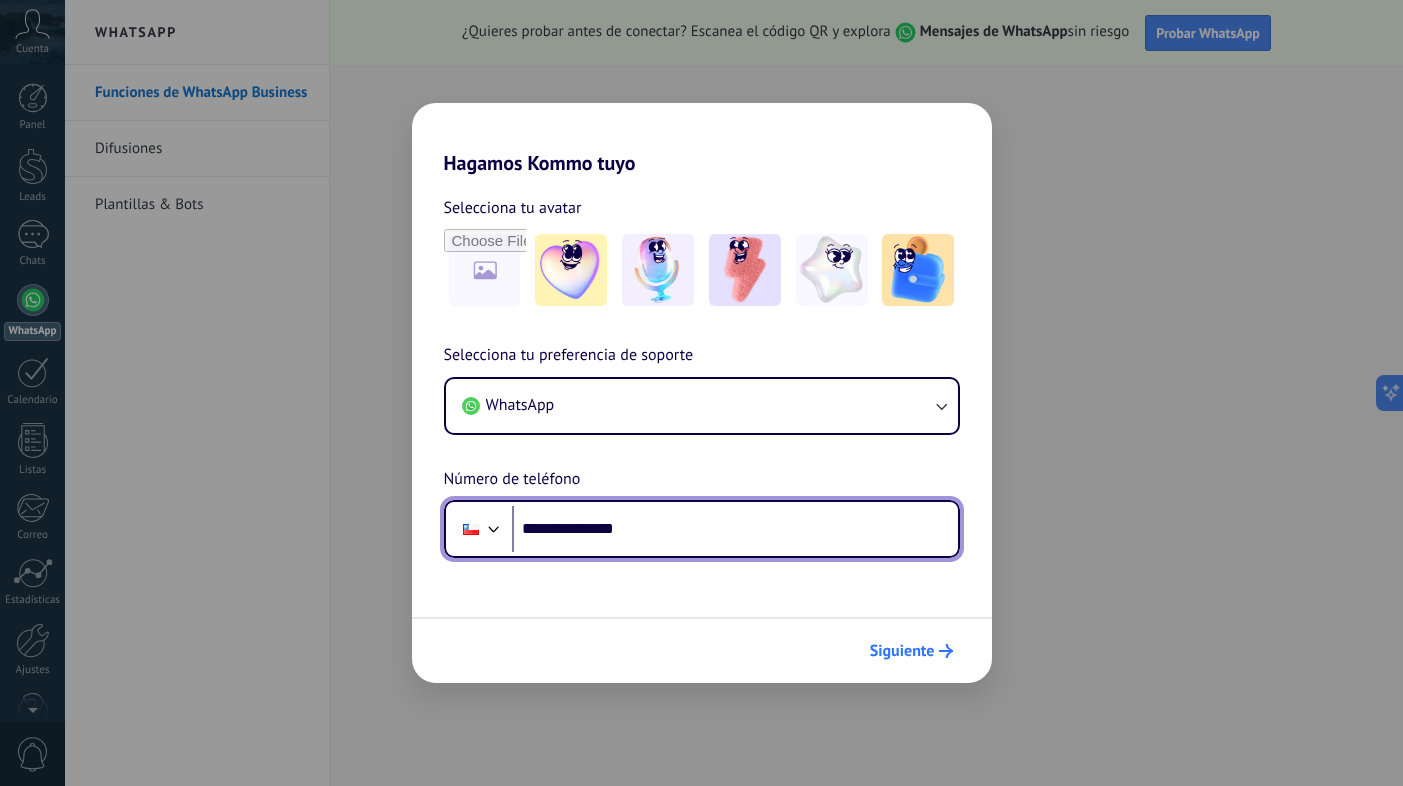 type on "**********" 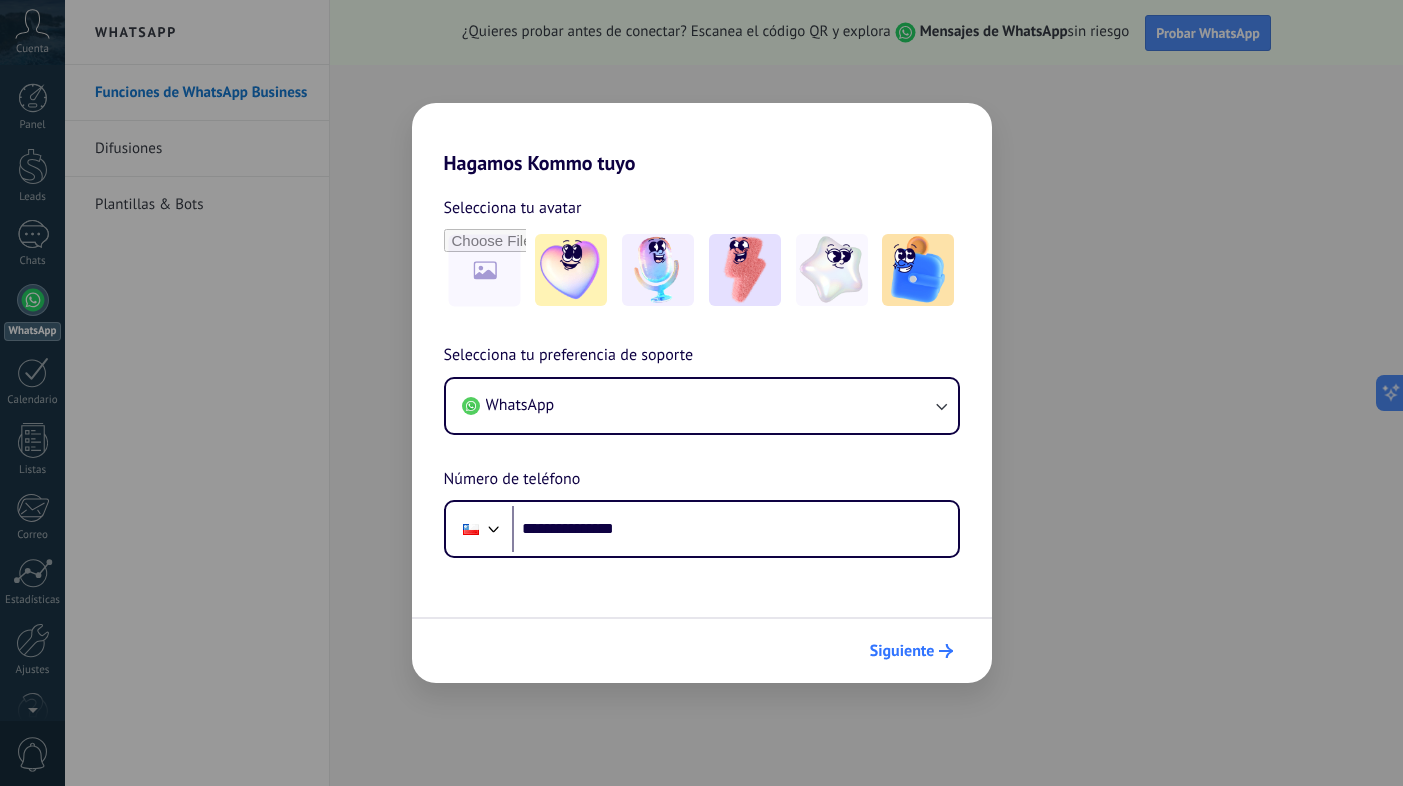 click on "Siguiente" at bounding box center (902, 651) 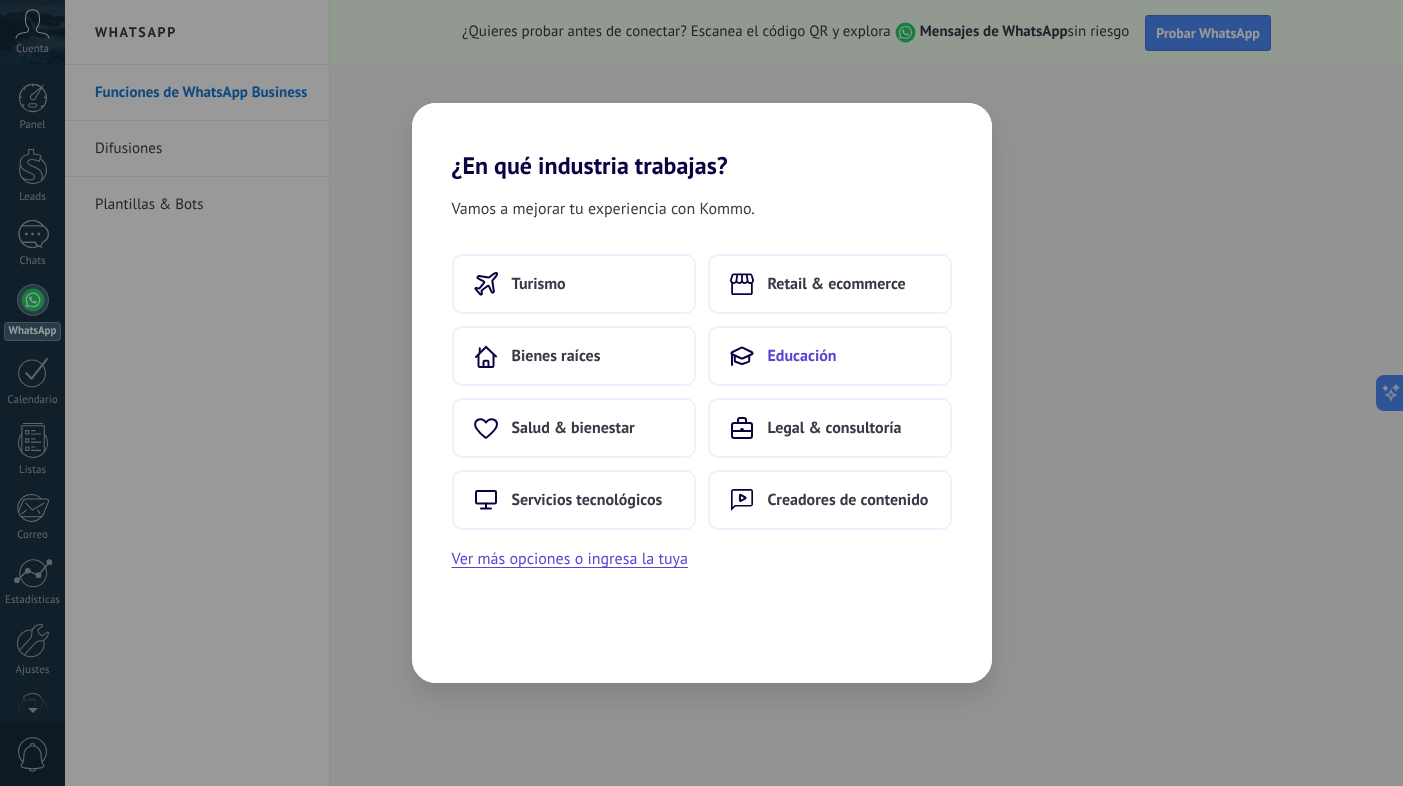 click on "Educación" at bounding box center [539, 284] 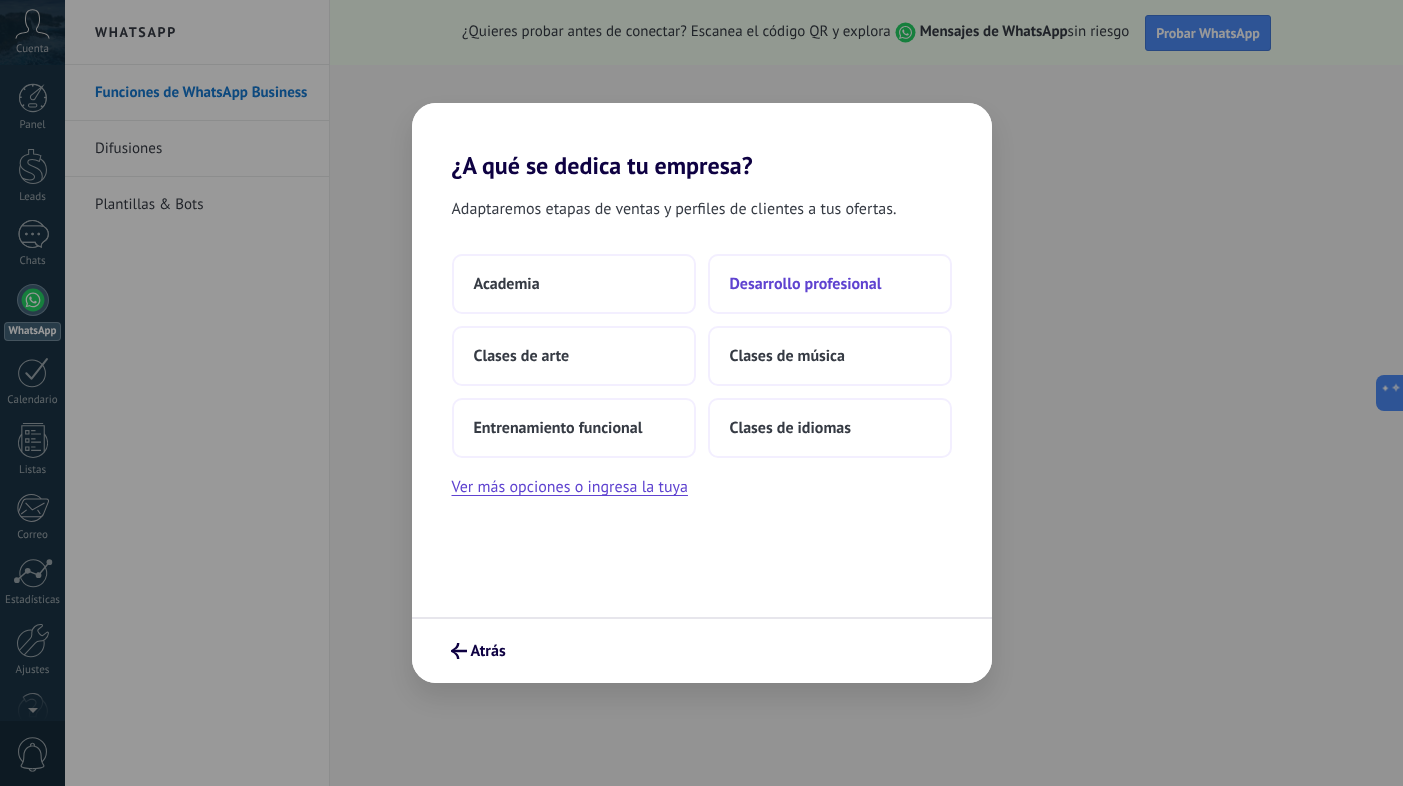 click on "Desarrollo profesional" at bounding box center [507, 284] 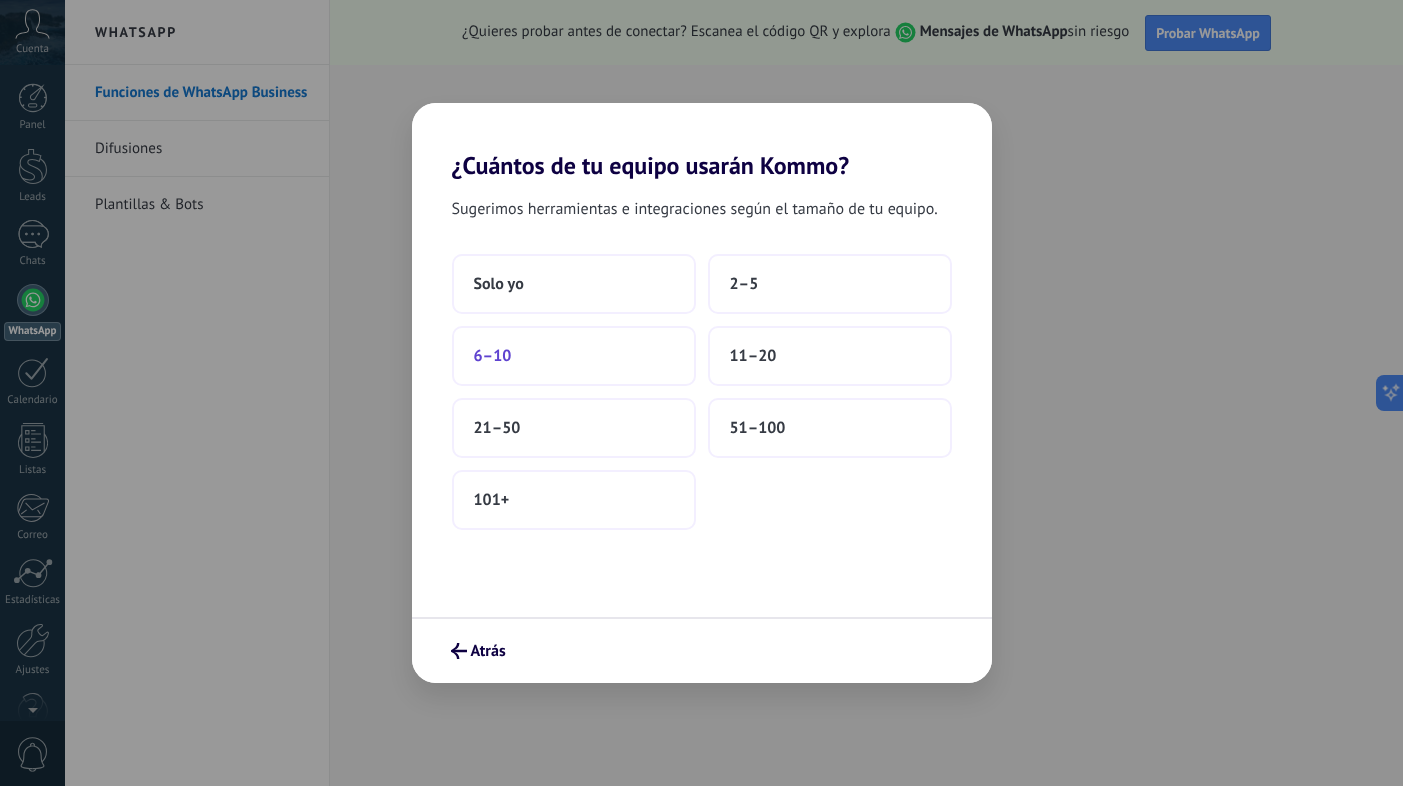 click on "6–10" at bounding box center [574, 356] 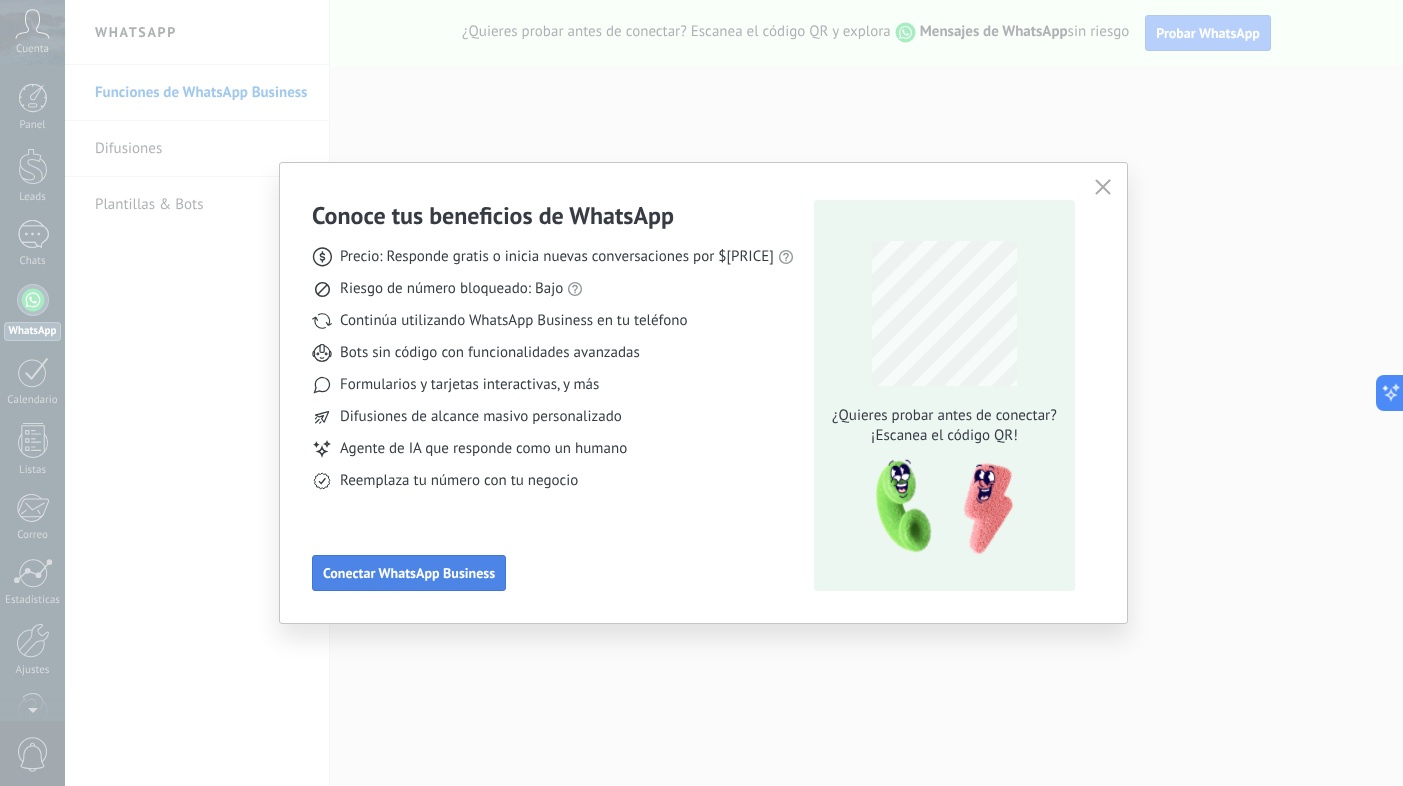 click on "Conectar WhatsApp Business" at bounding box center (409, 573) 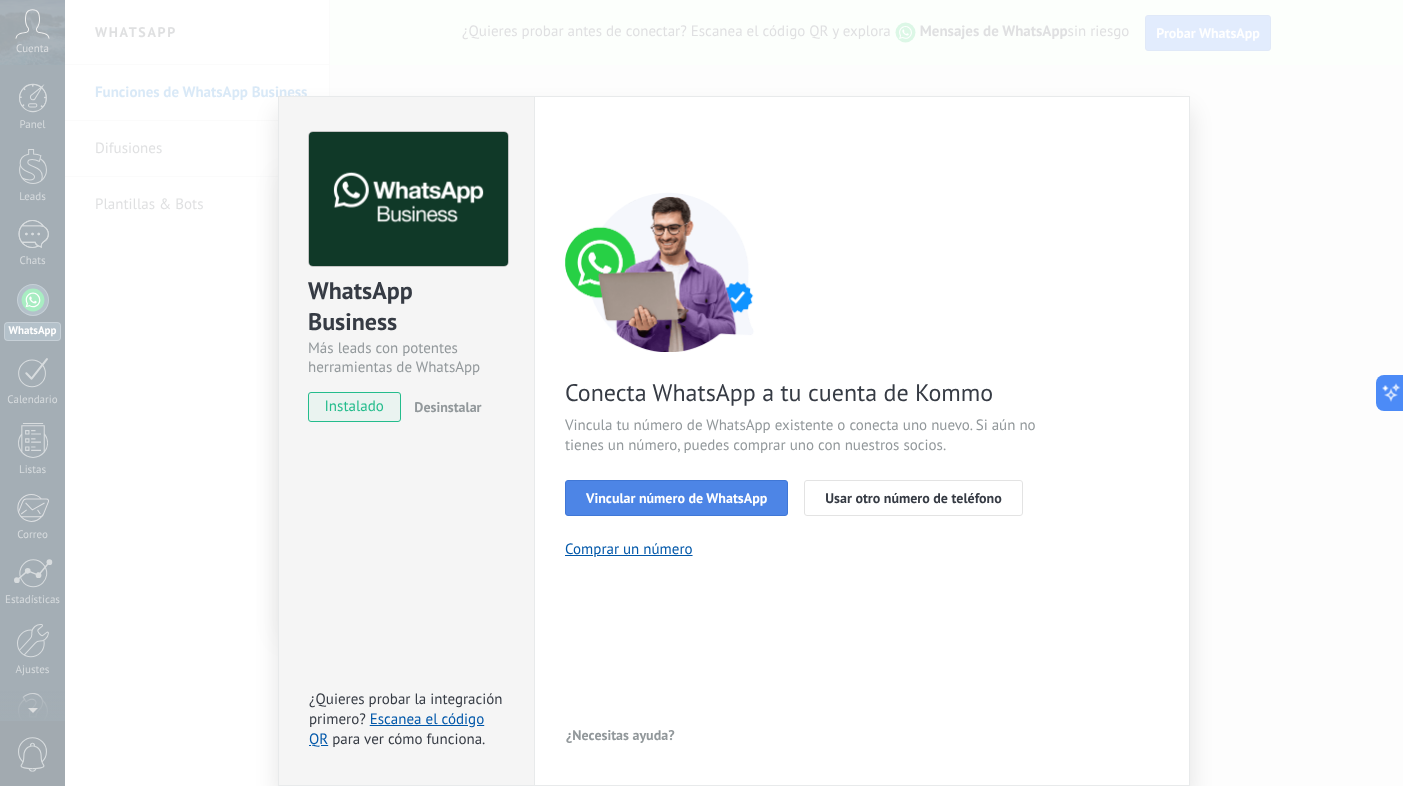 click on "Vincular número de WhatsApp" at bounding box center (676, 498) 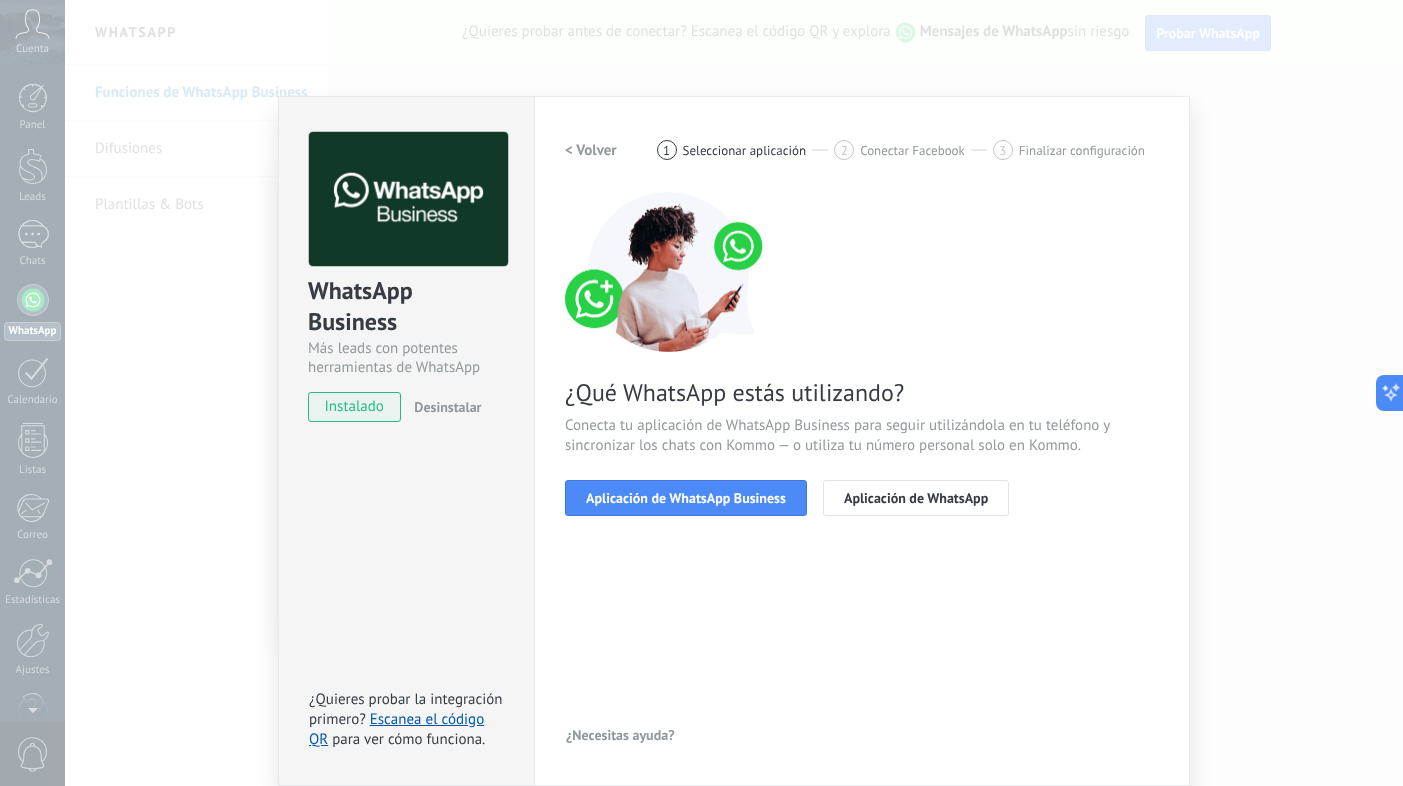 click on "Aplicación de WhatsApp Business" at bounding box center [686, 498] 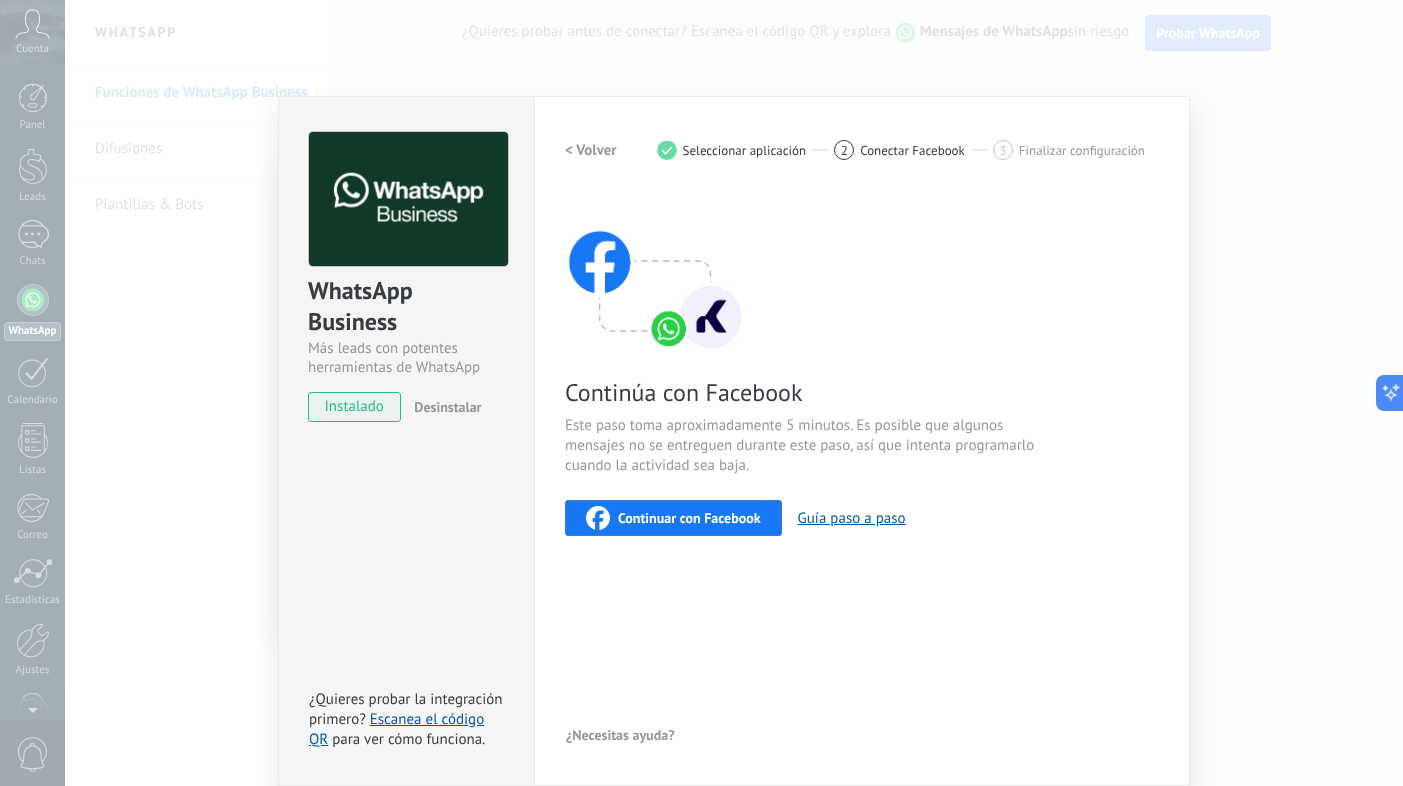 click on "Continuar con Facebook" at bounding box center (689, 518) 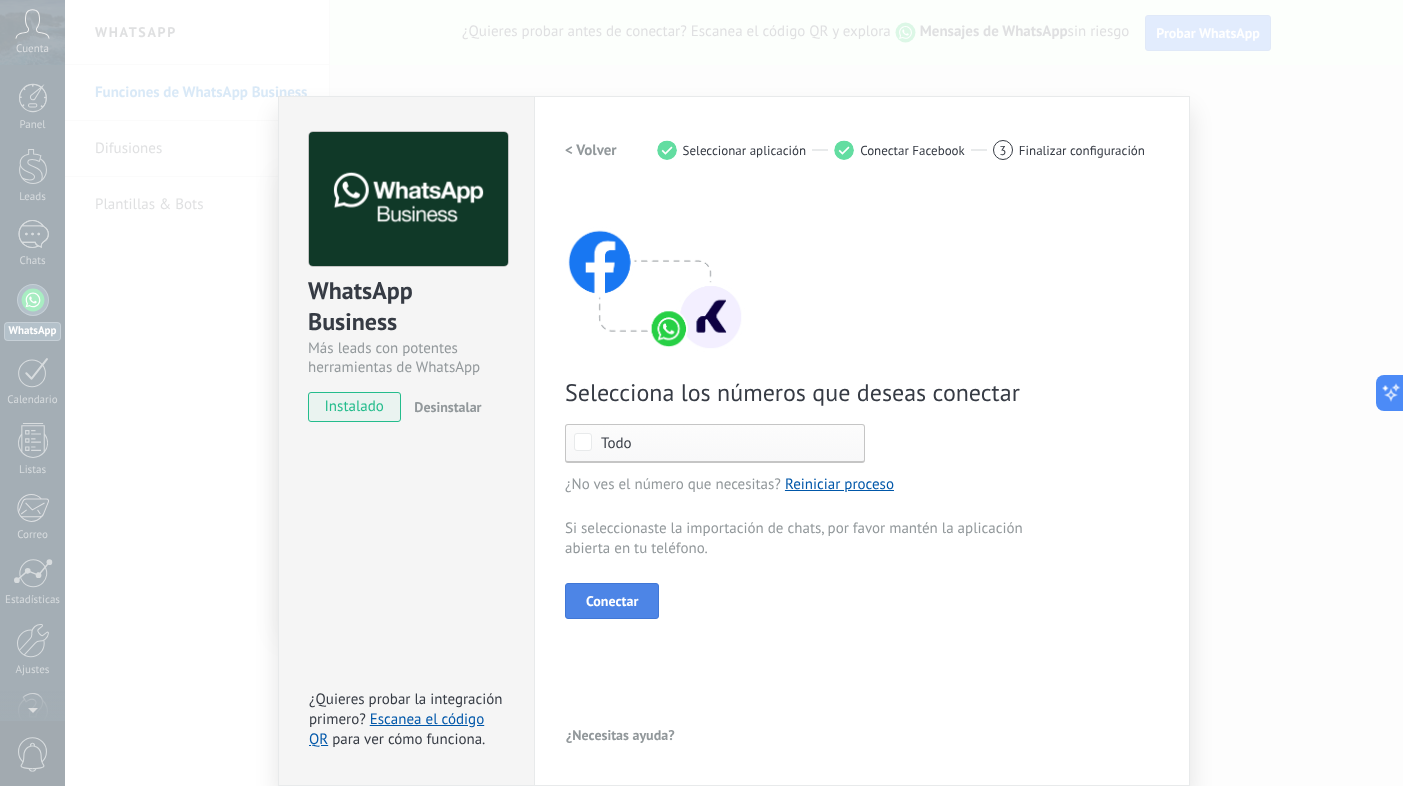 click on "Conectar" at bounding box center (612, 601) 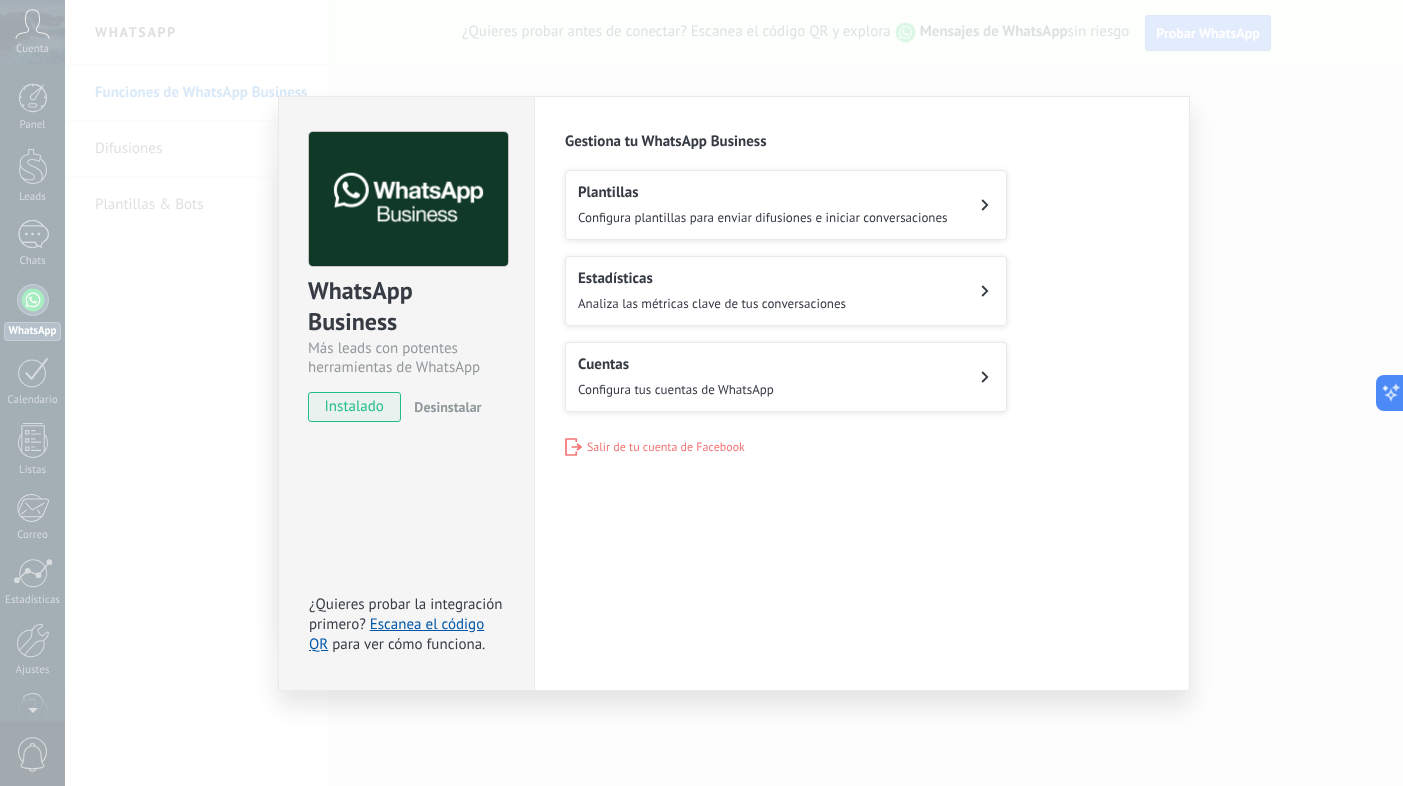 click on "Cuentas Configura tus cuentas de WhatsApp" at bounding box center (786, 377) 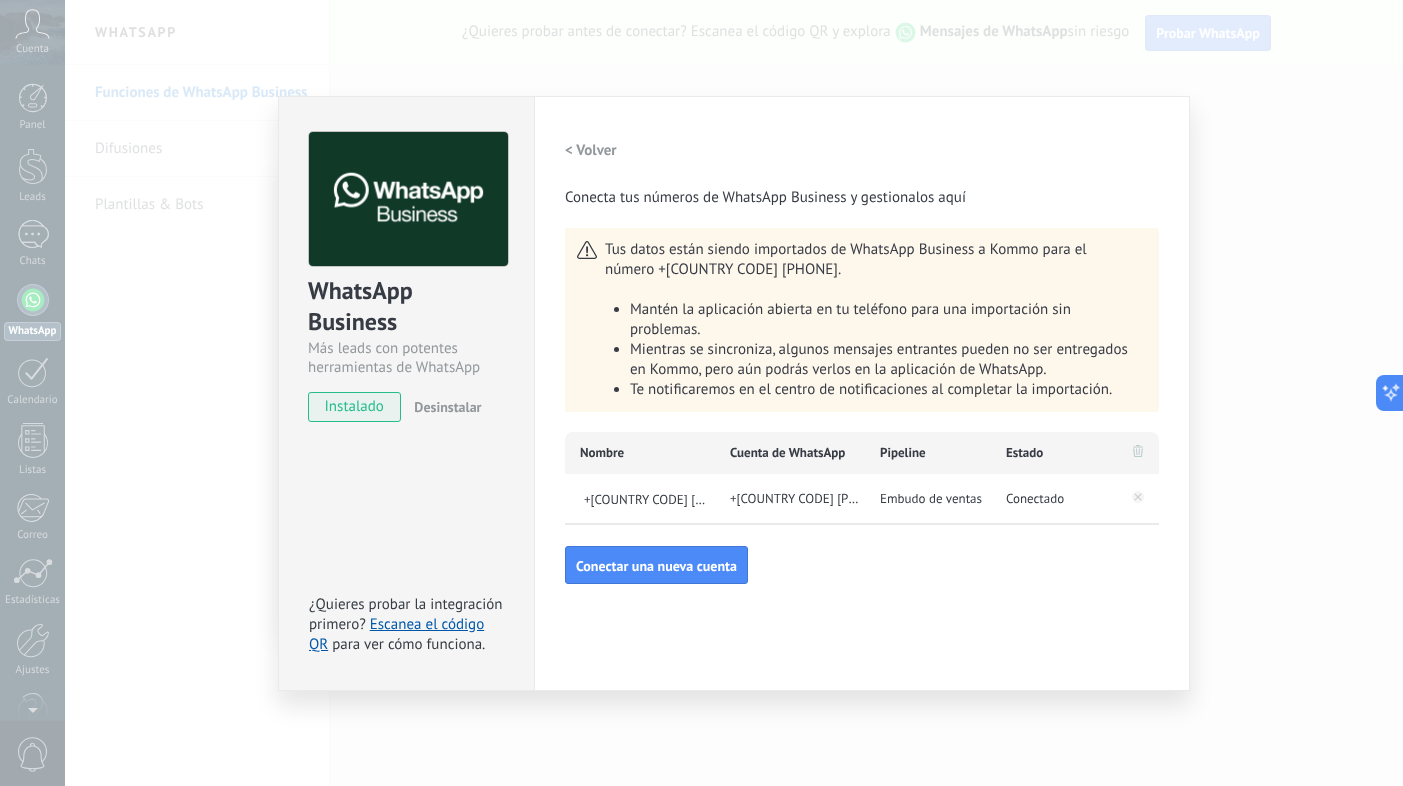 click on "< Volver" at bounding box center [591, 150] 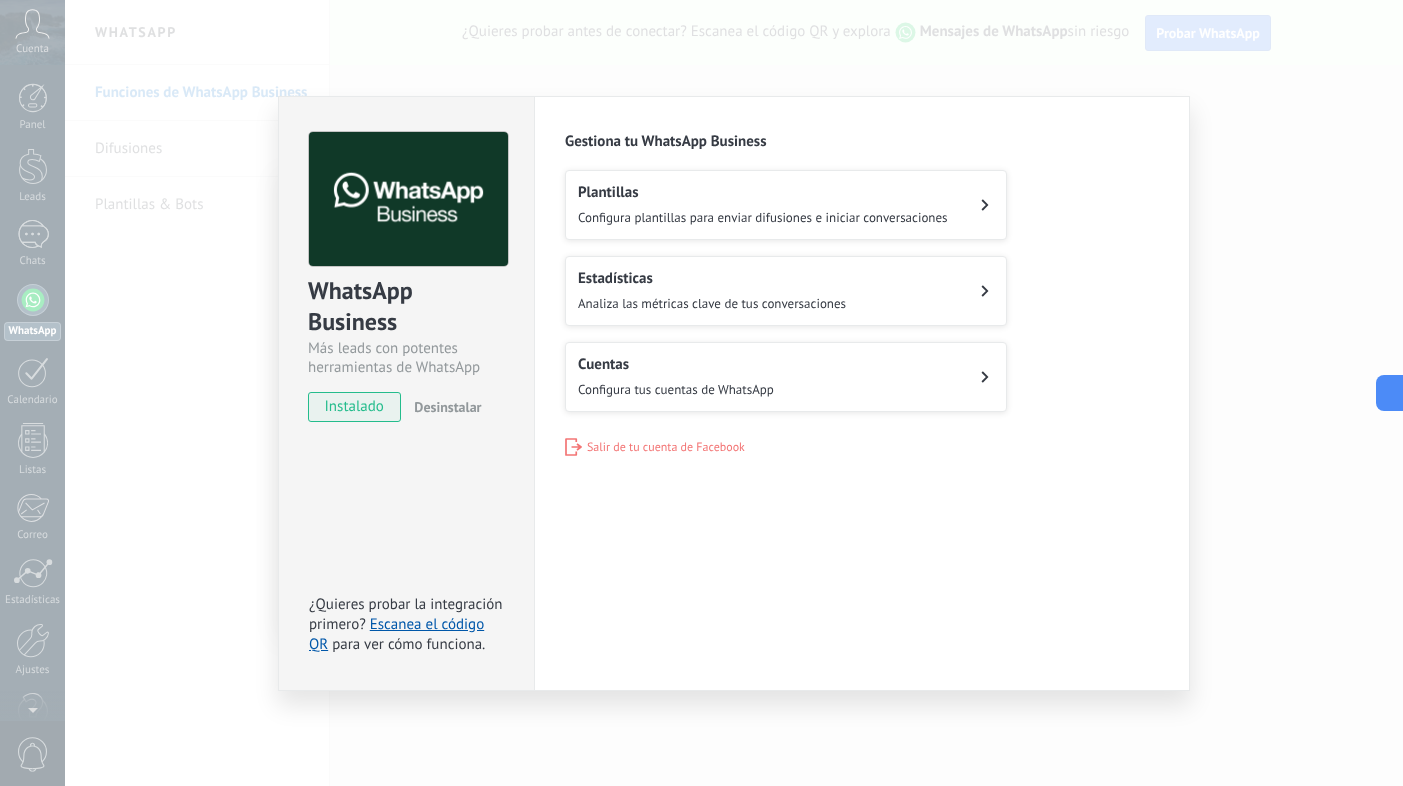 click on "Plantillas Configura plantillas para enviar difusiones e iniciar conversaciones" at bounding box center (763, 205) 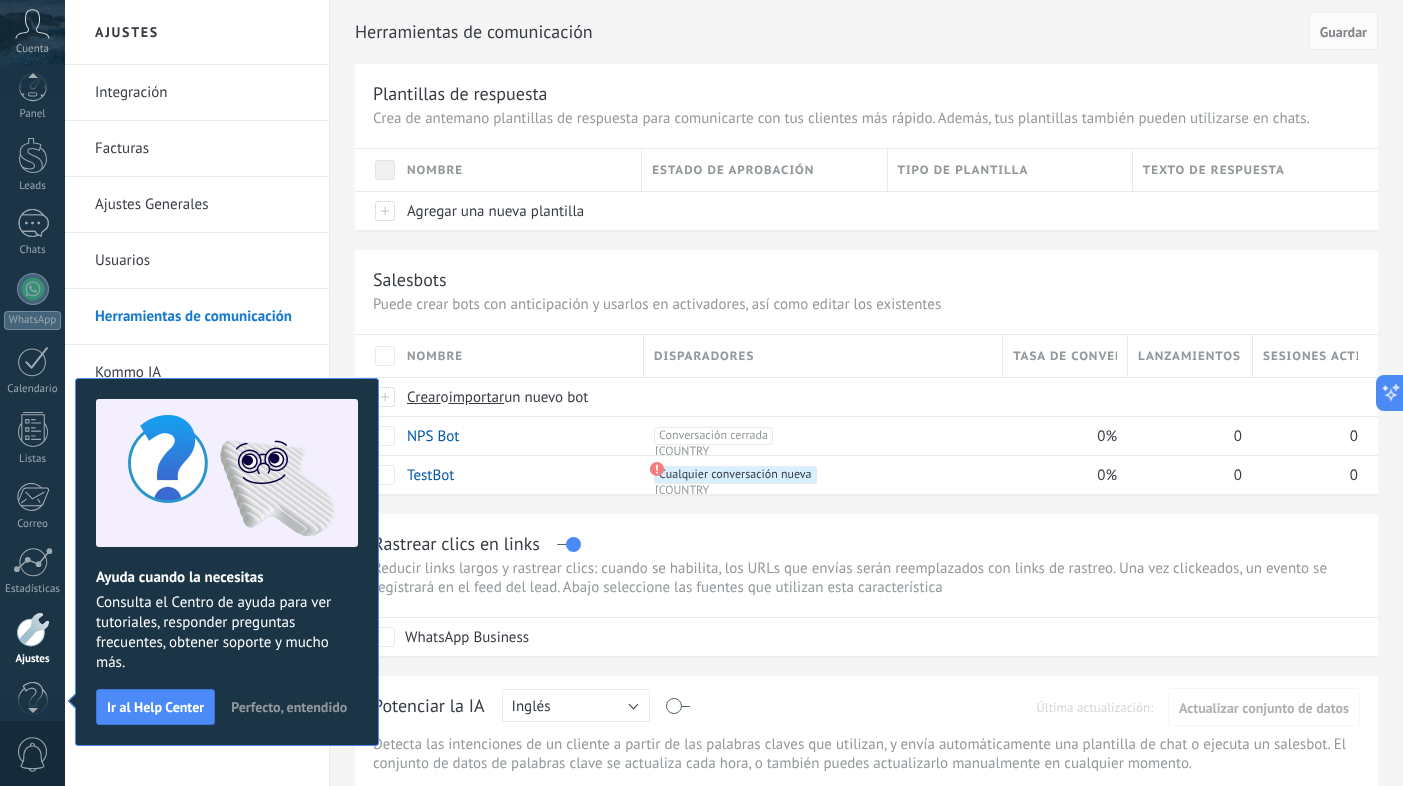scroll, scrollTop: 46, scrollLeft: 0, axis: vertical 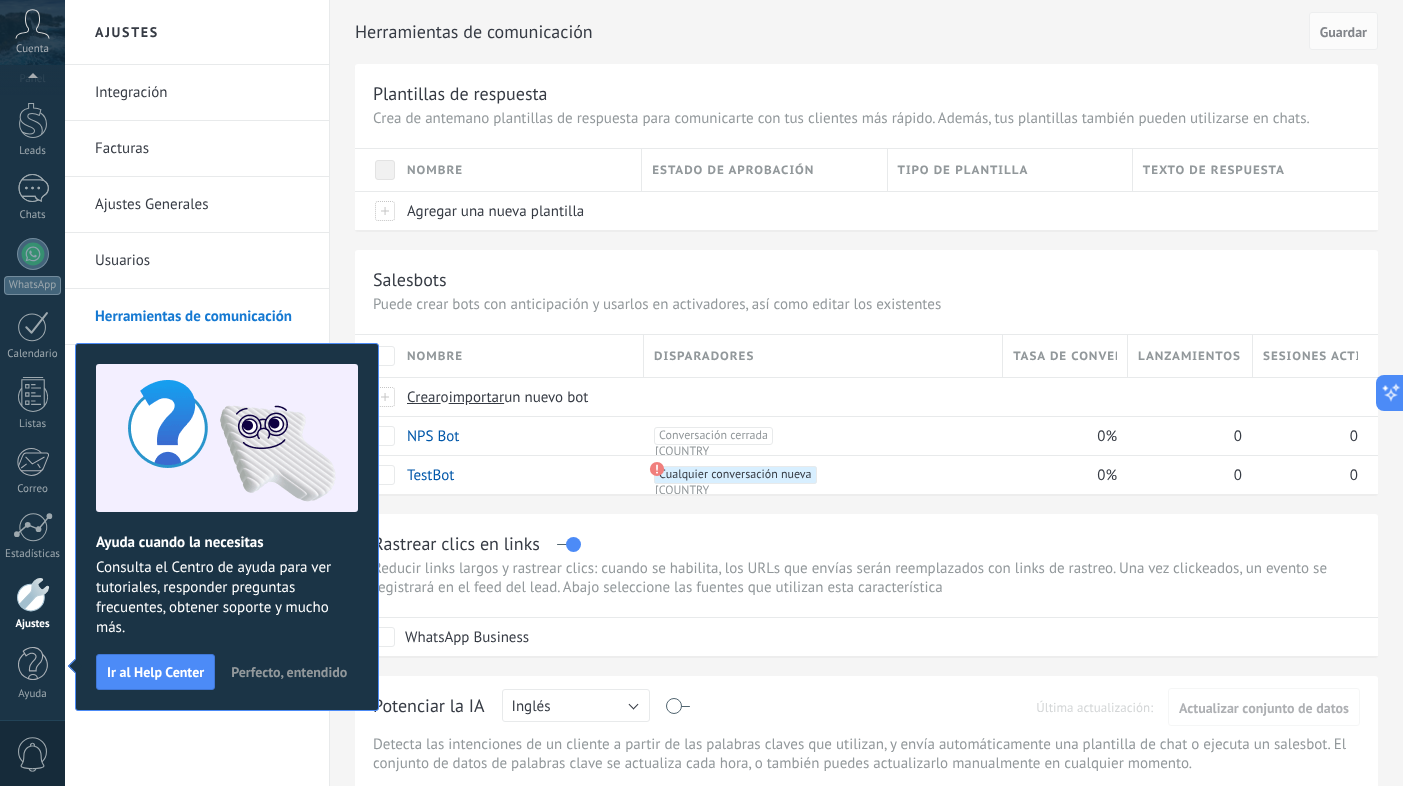 click on "Perfecto, entendido" at bounding box center [289, 672] 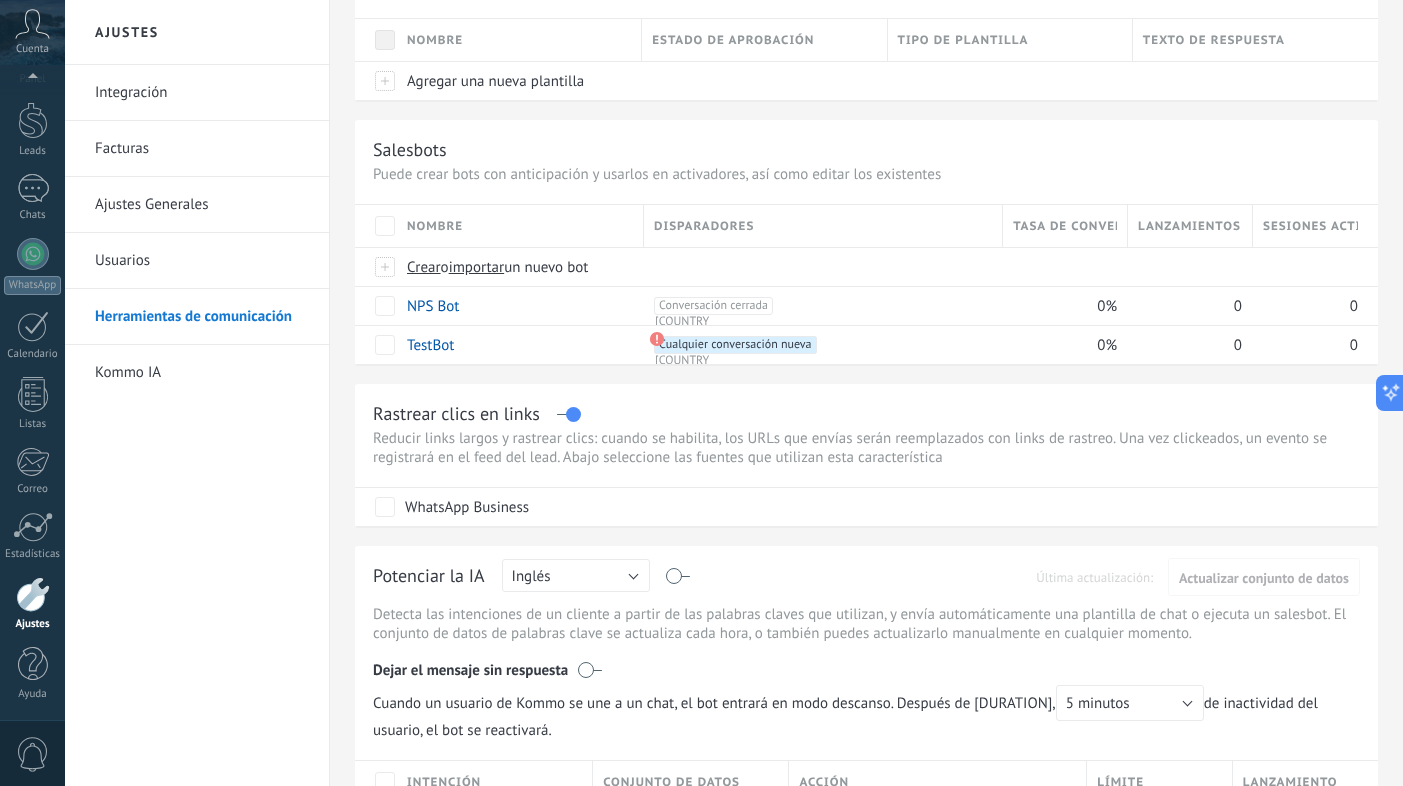 scroll, scrollTop: 0, scrollLeft: 0, axis: both 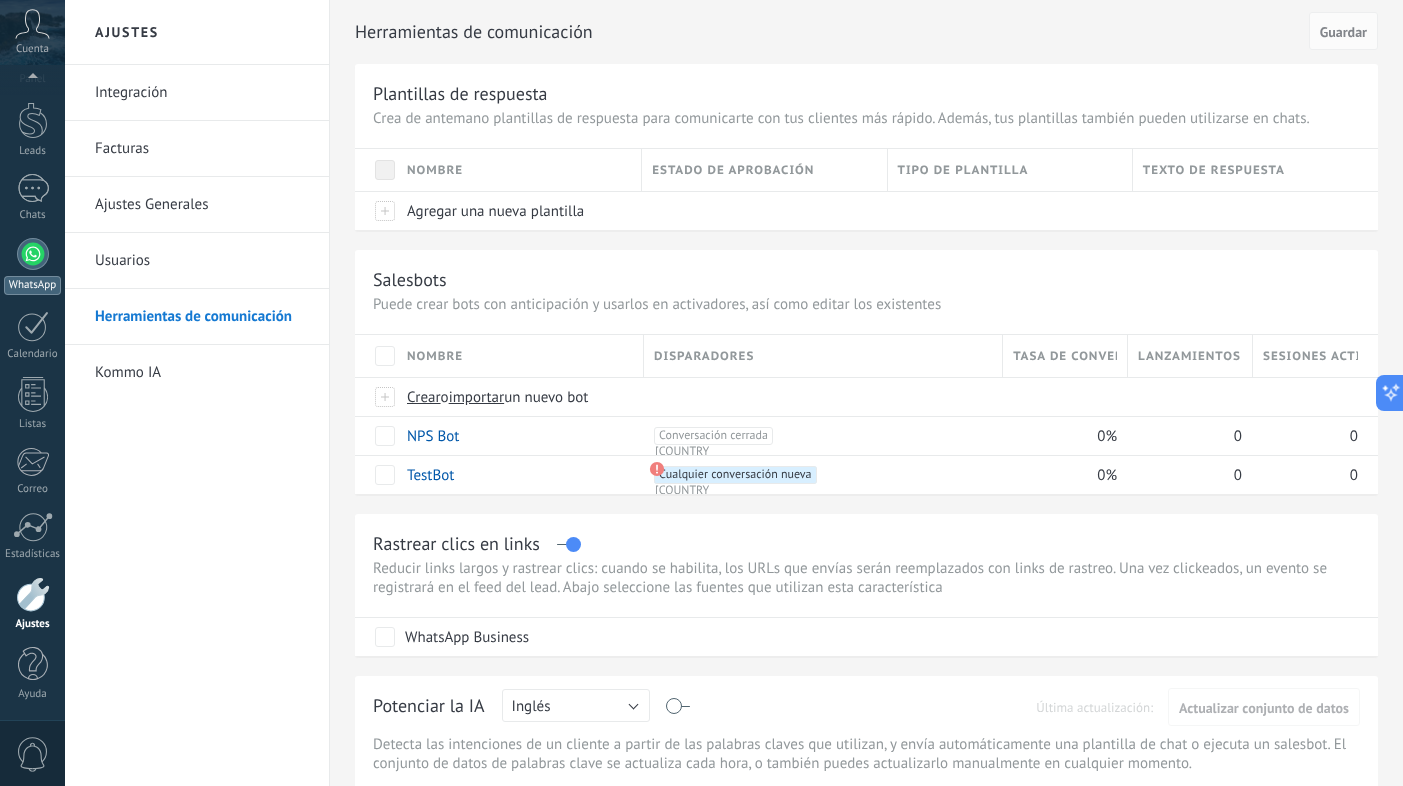 click at bounding box center (33, 254) 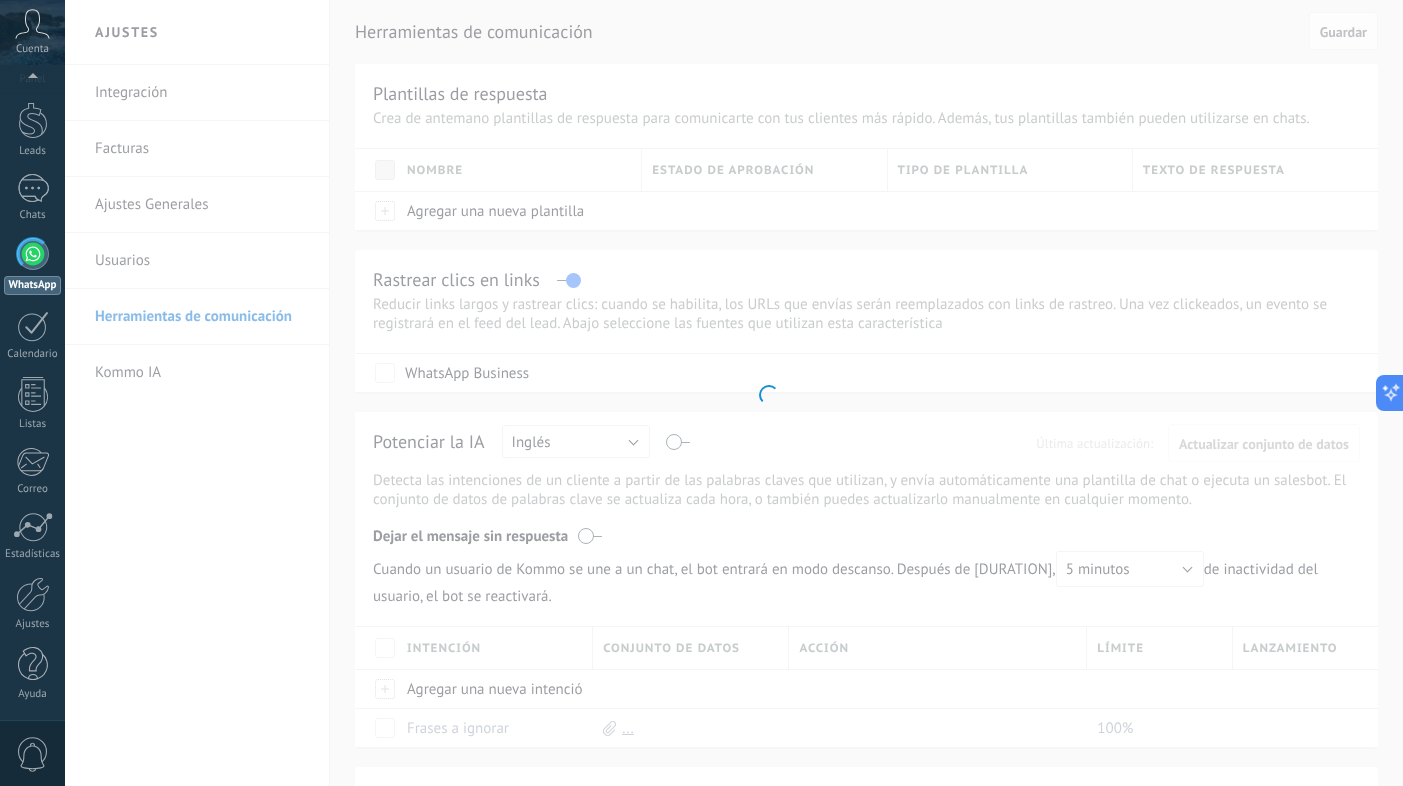 scroll, scrollTop: 0, scrollLeft: 0, axis: both 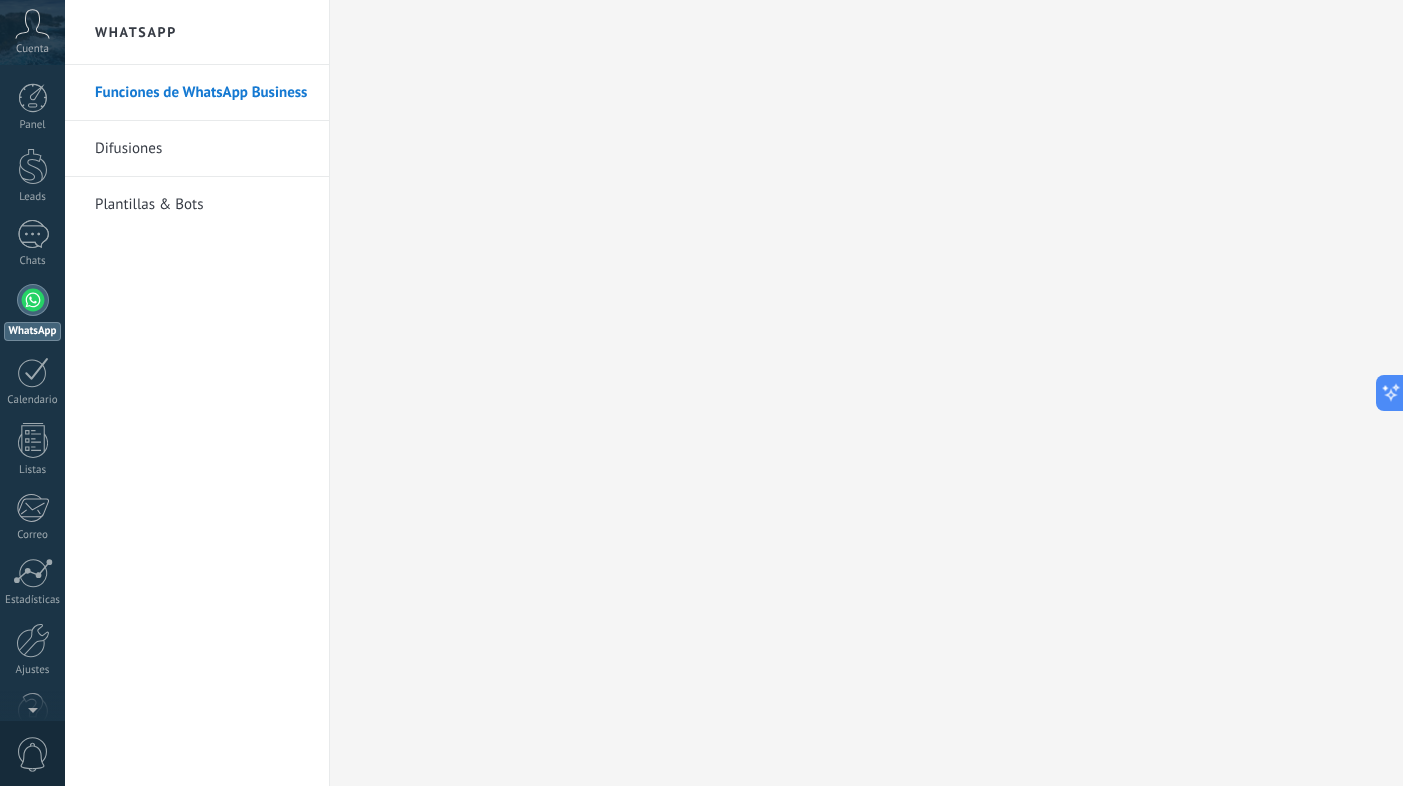 click on "Cuenta" at bounding box center [32, 32] 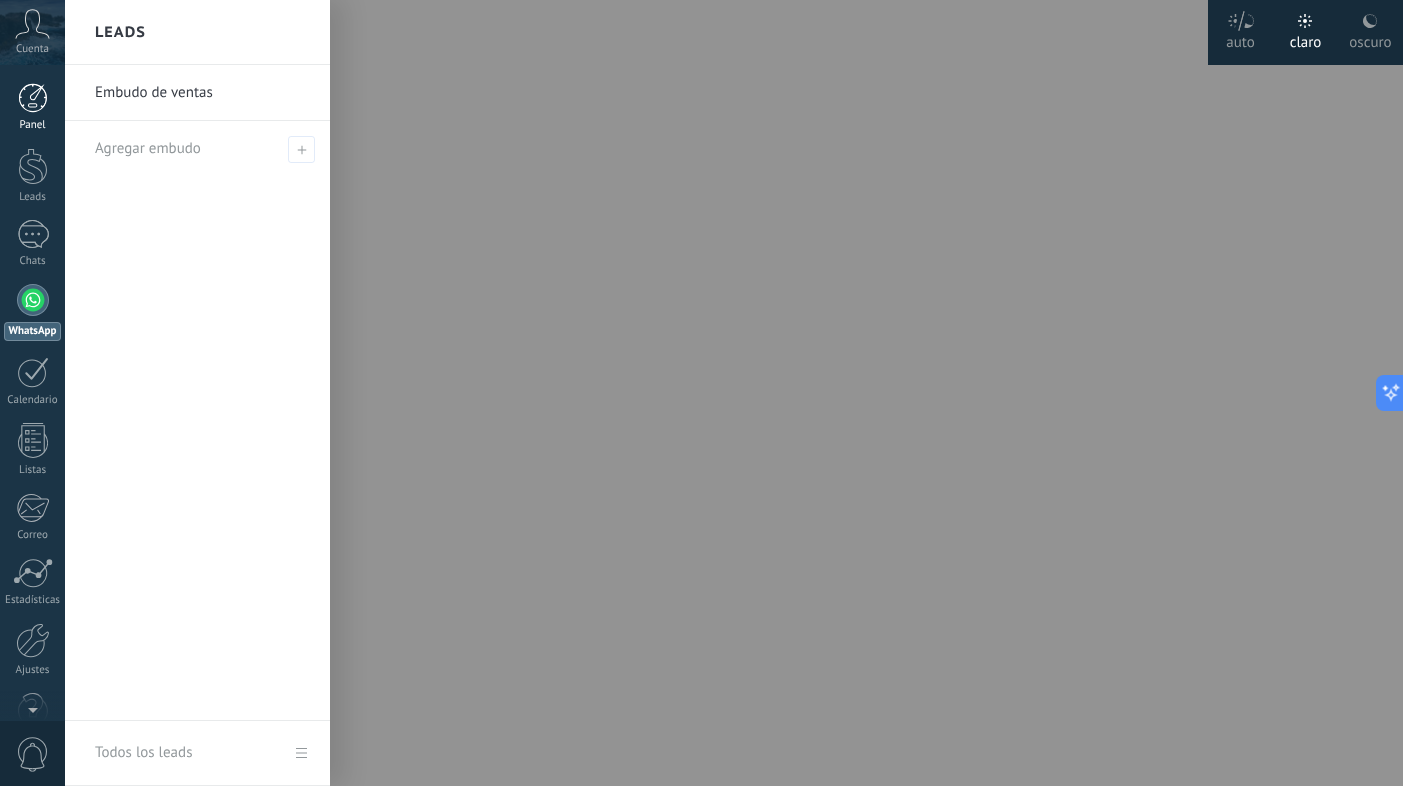 click at bounding box center (33, 98) 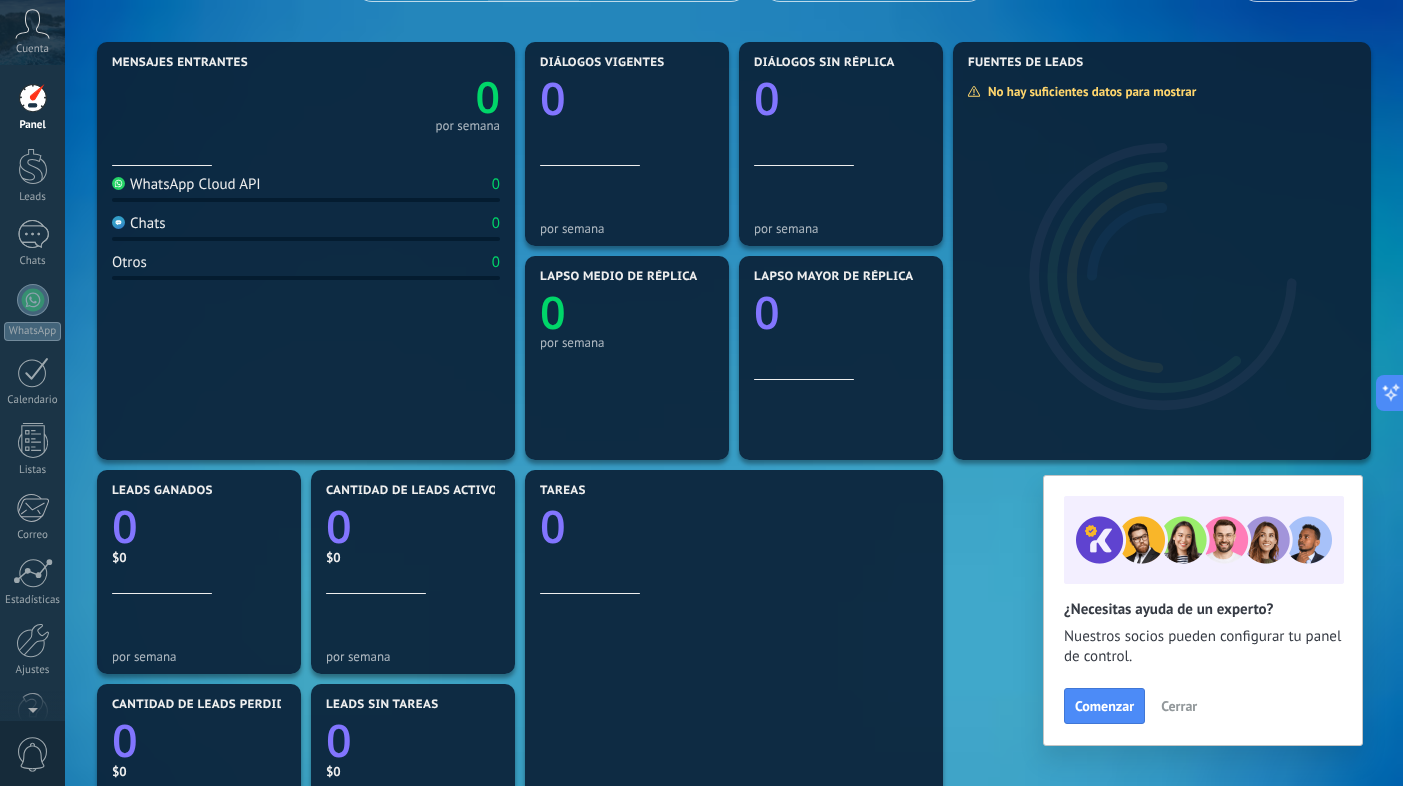 scroll, scrollTop: 242, scrollLeft: 0, axis: vertical 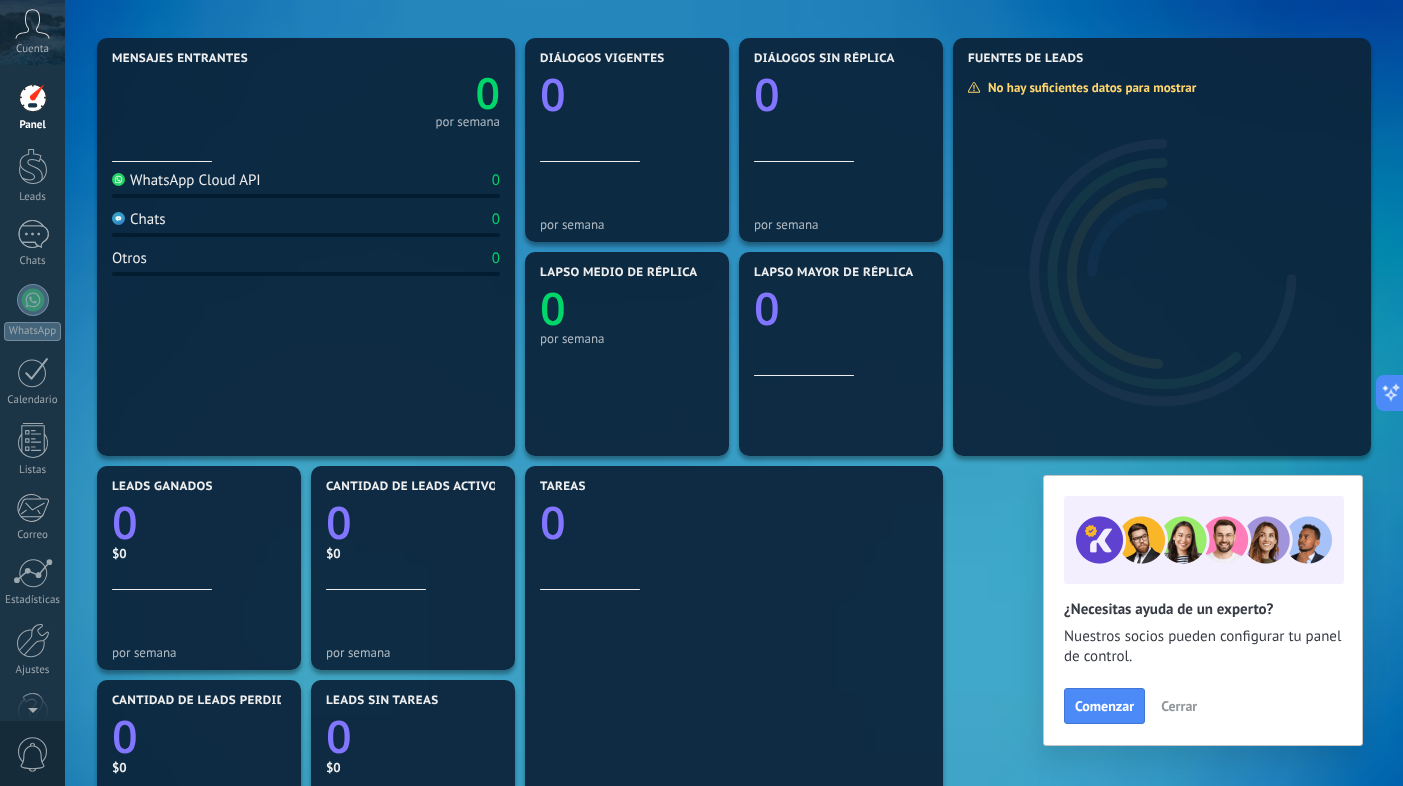 click on "Cerrar" at bounding box center (1179, 706) 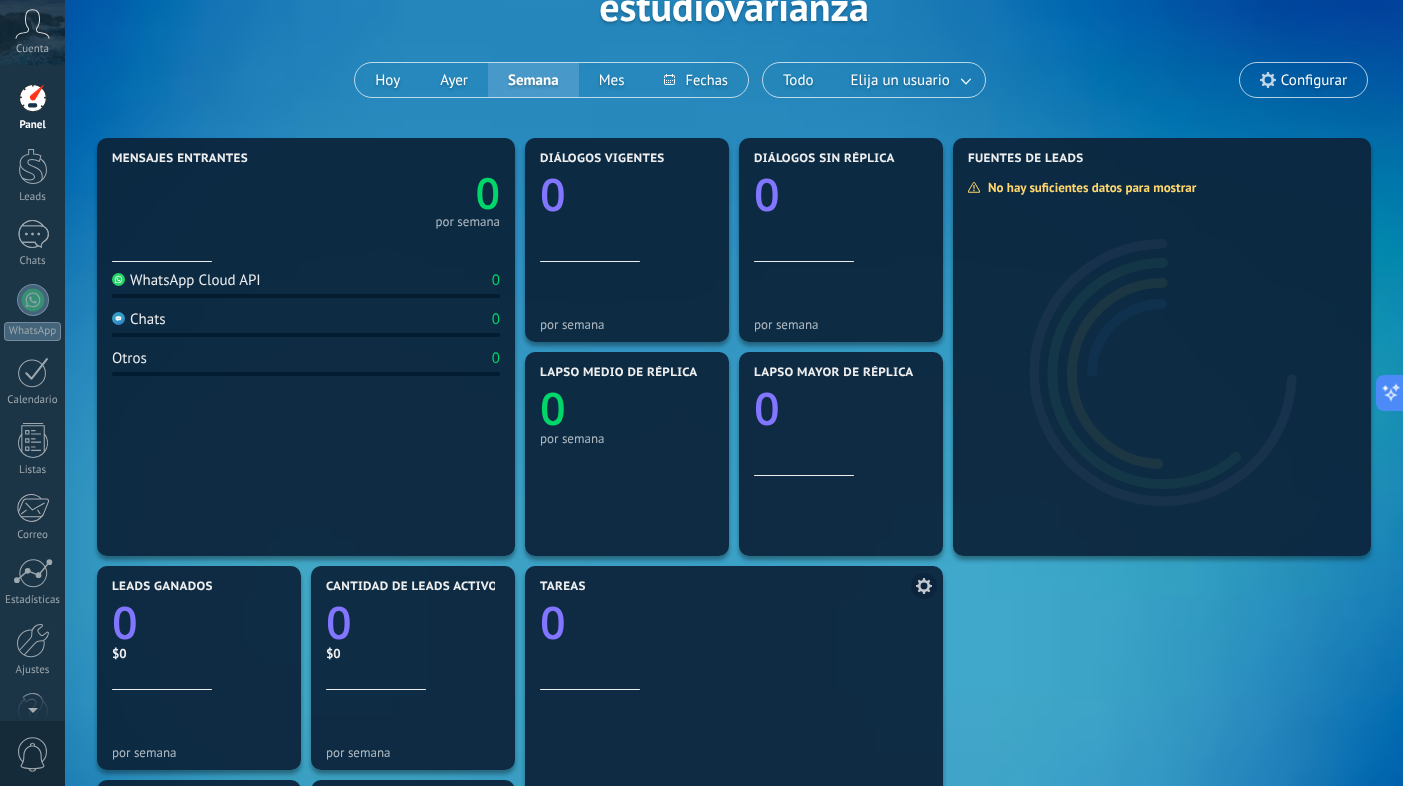 scroll, scrollTop: 0, scrollLeft: 0, axis: both 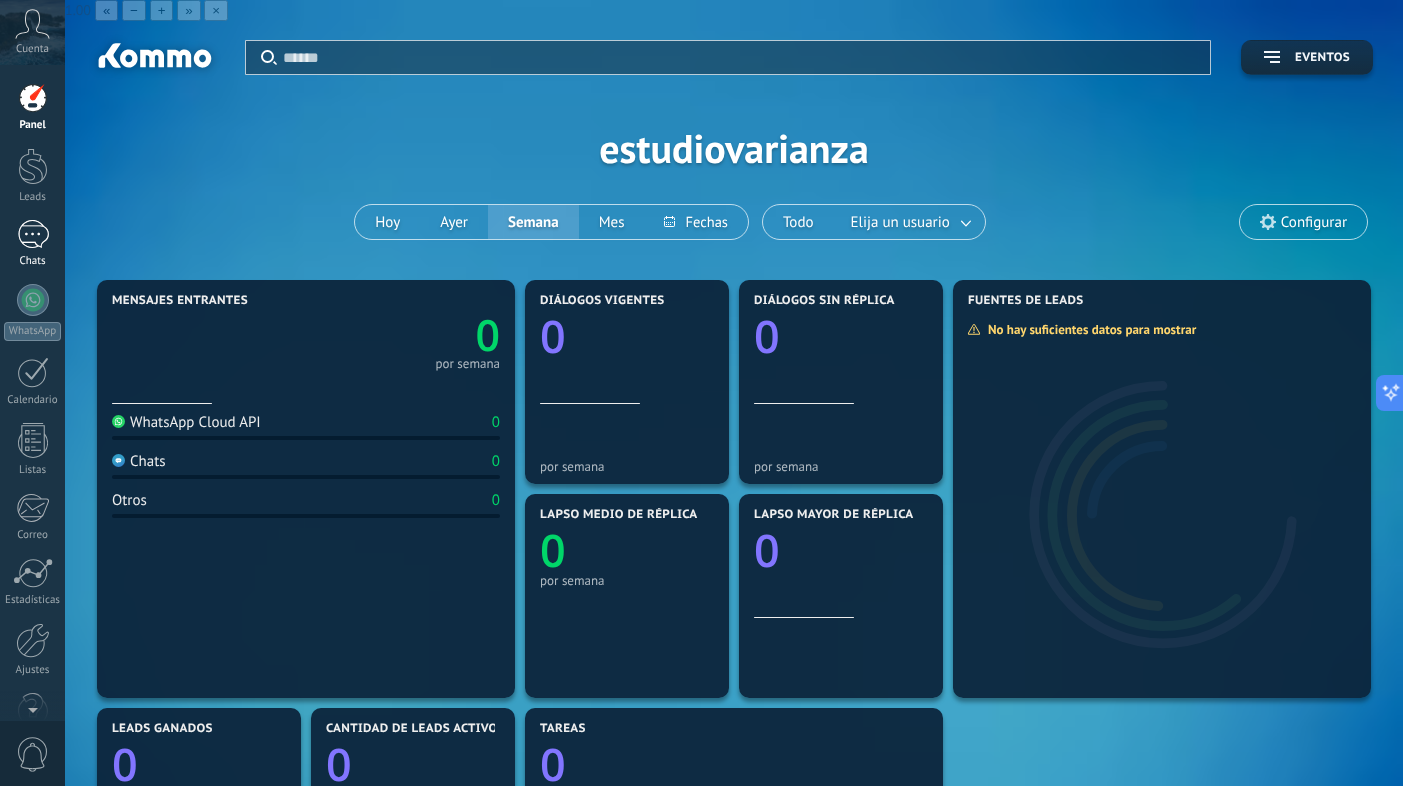 click at bounding box center (33, 234) 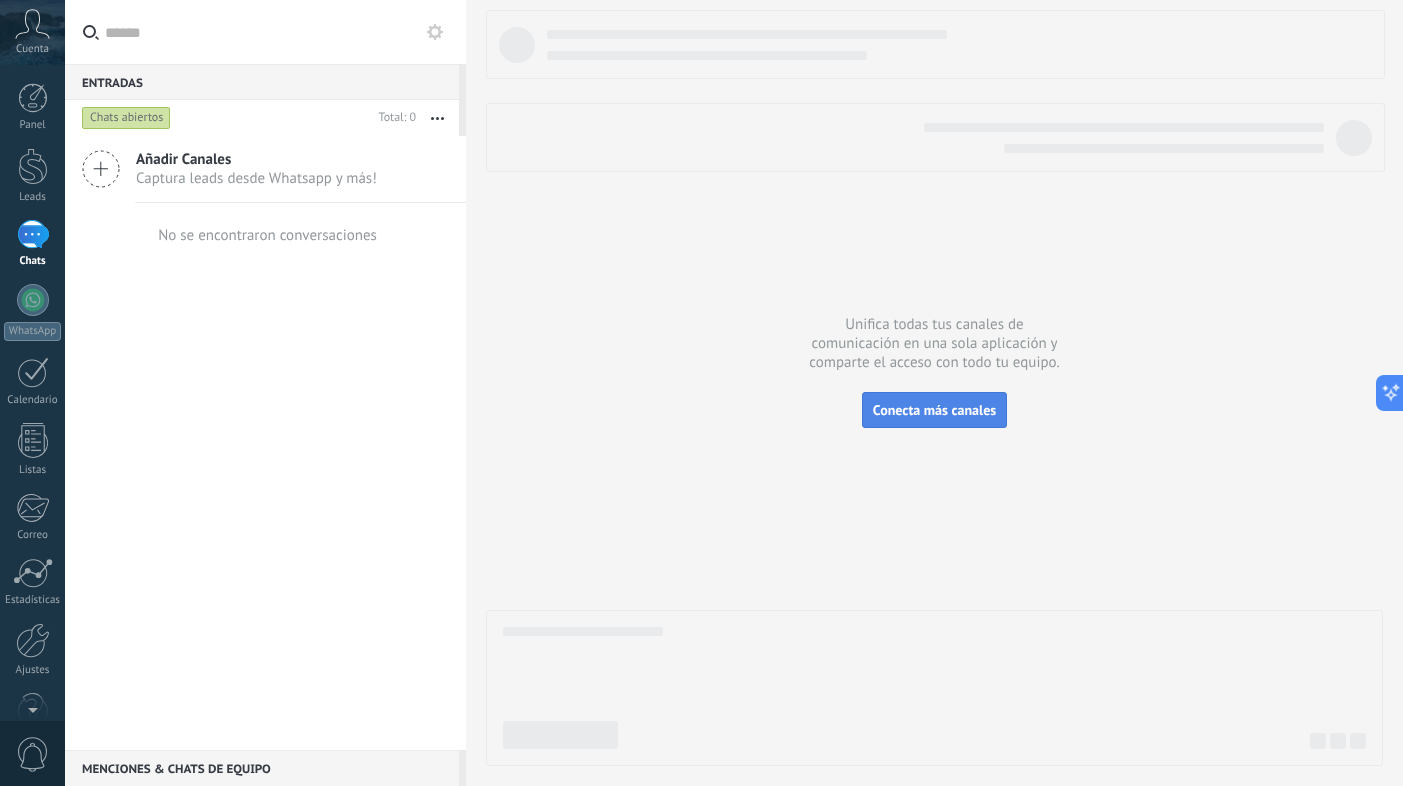 click on "Conecta más canales" at bounding box center [934, 410] 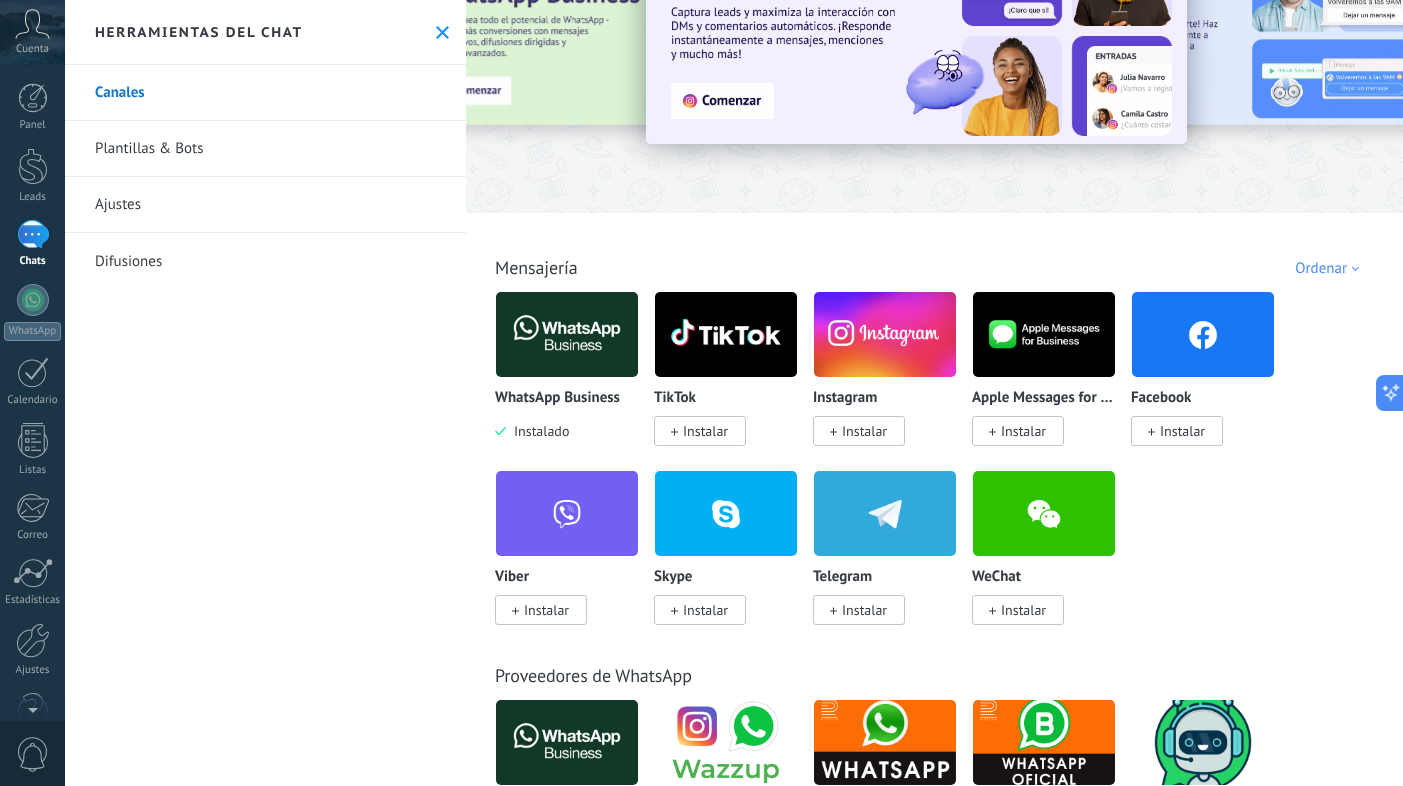 scroll, scrollTop: 0, scrollLeft: 0, axis: both 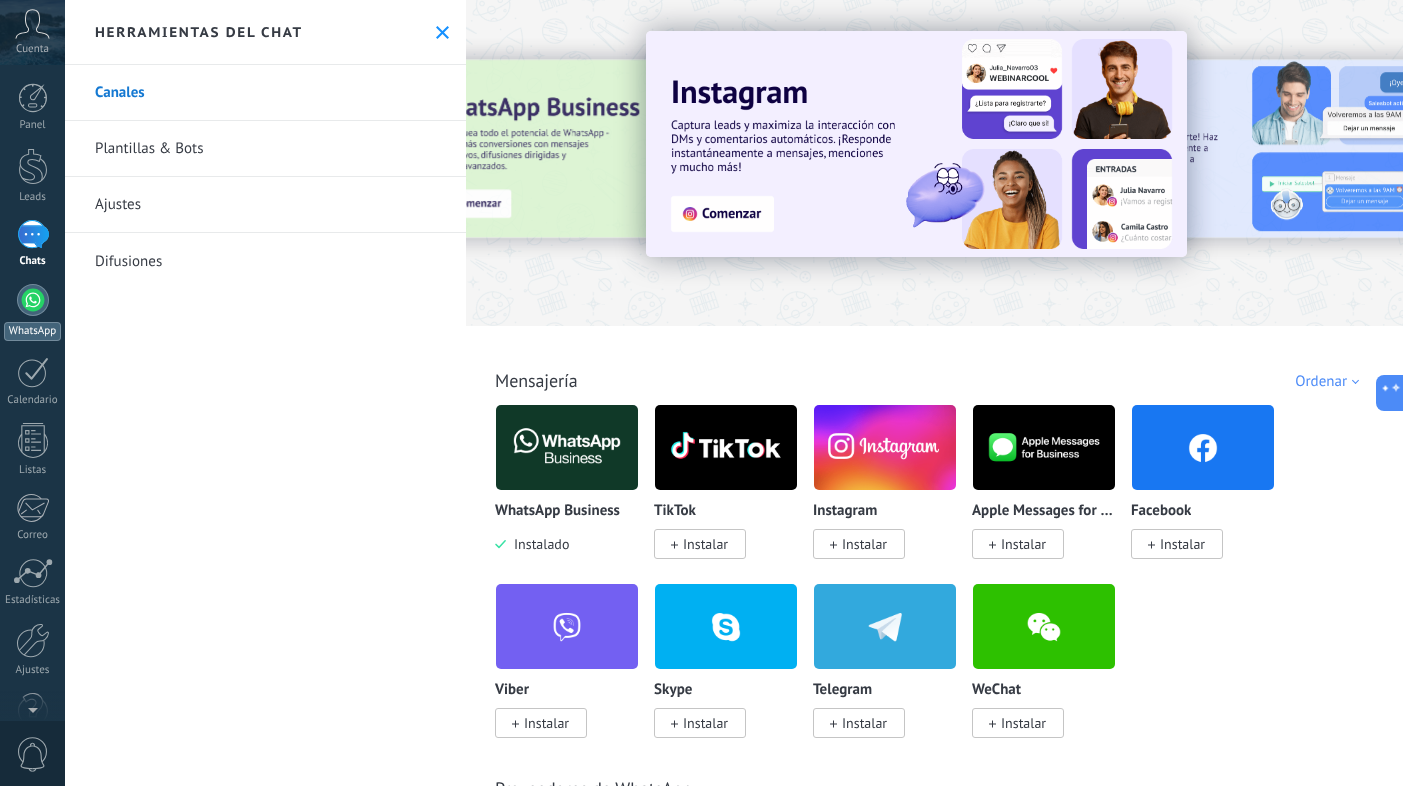 click at bounding box center [33, 300] 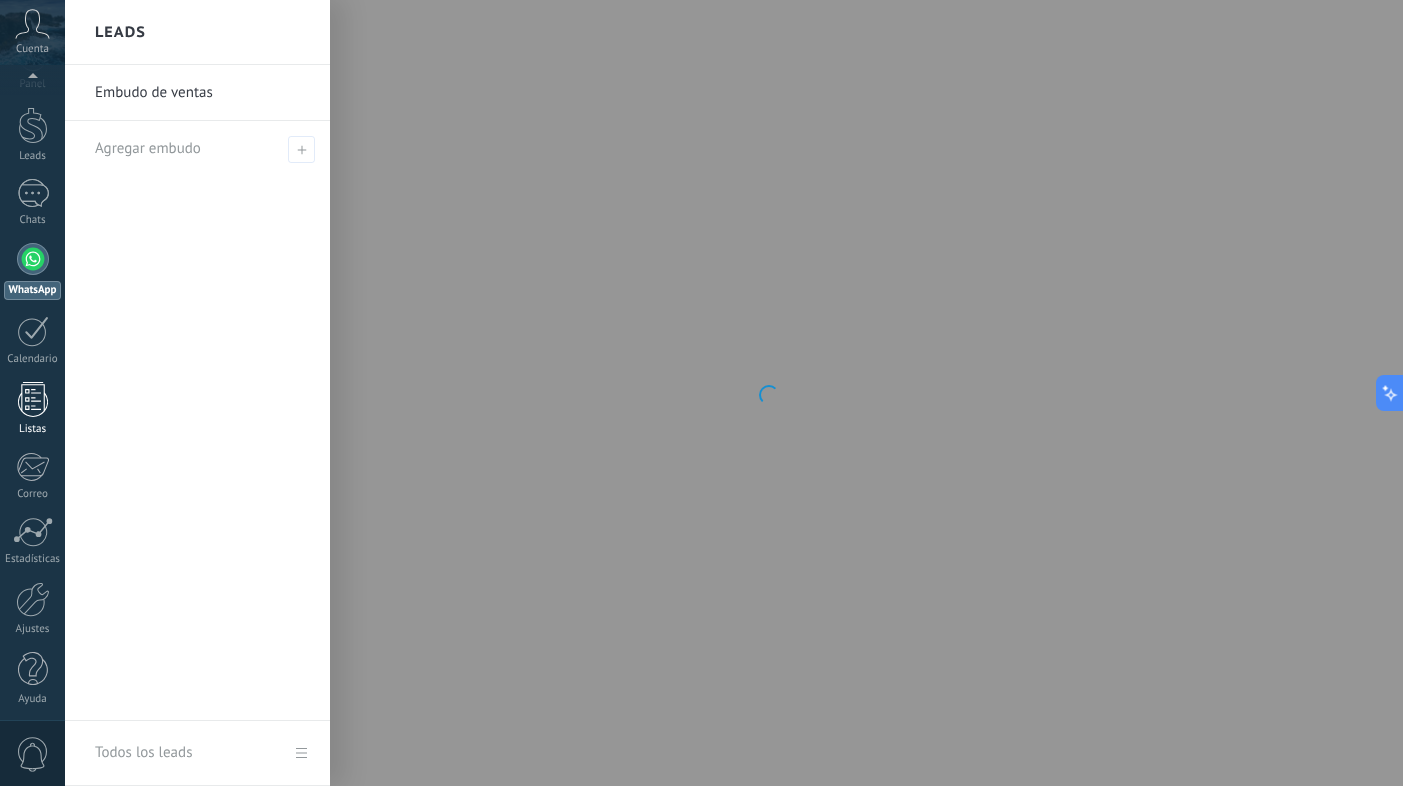 scroll, scrollTop: 46, scrollLeft: 0, axis: vertical 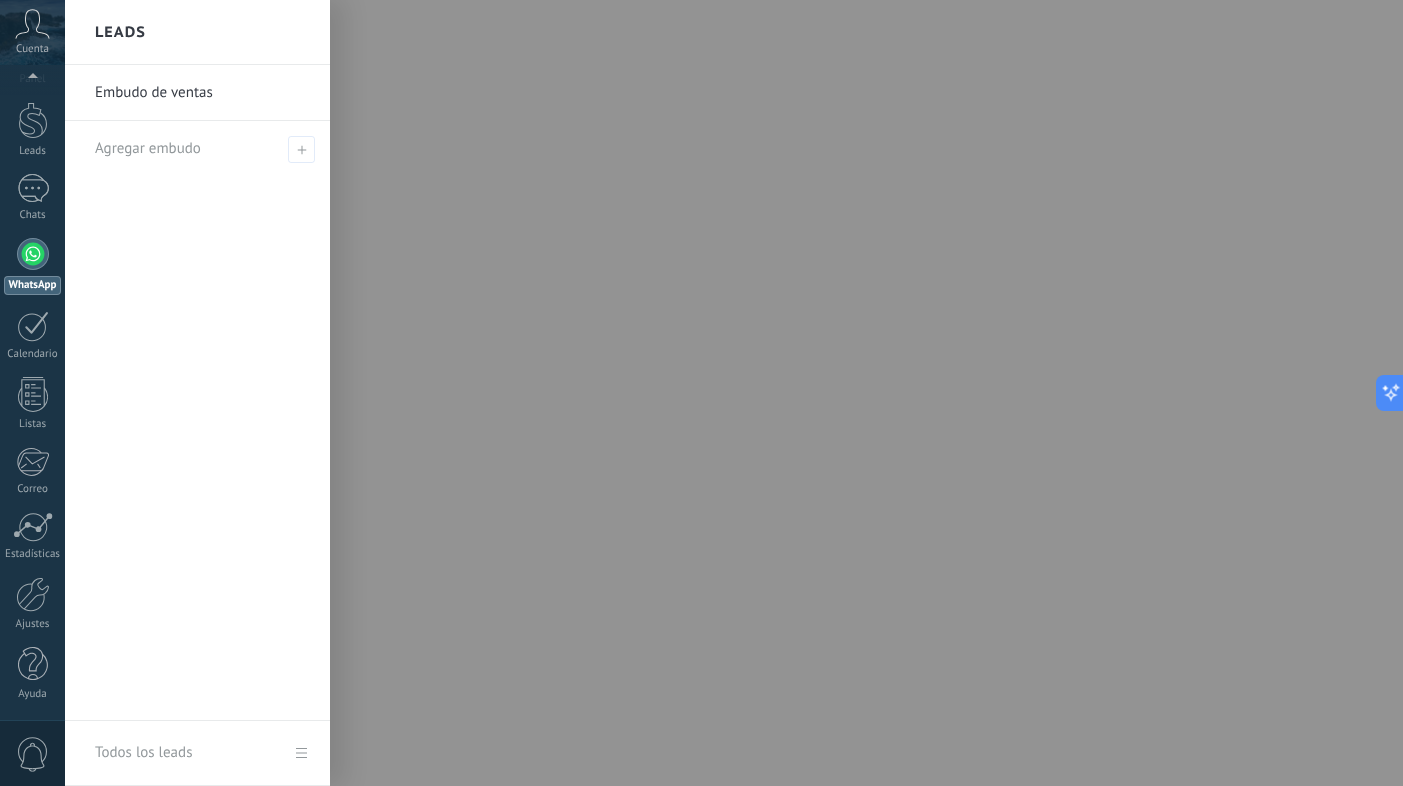 click on "Embudo de ventas" at bounding box center [202, 93] 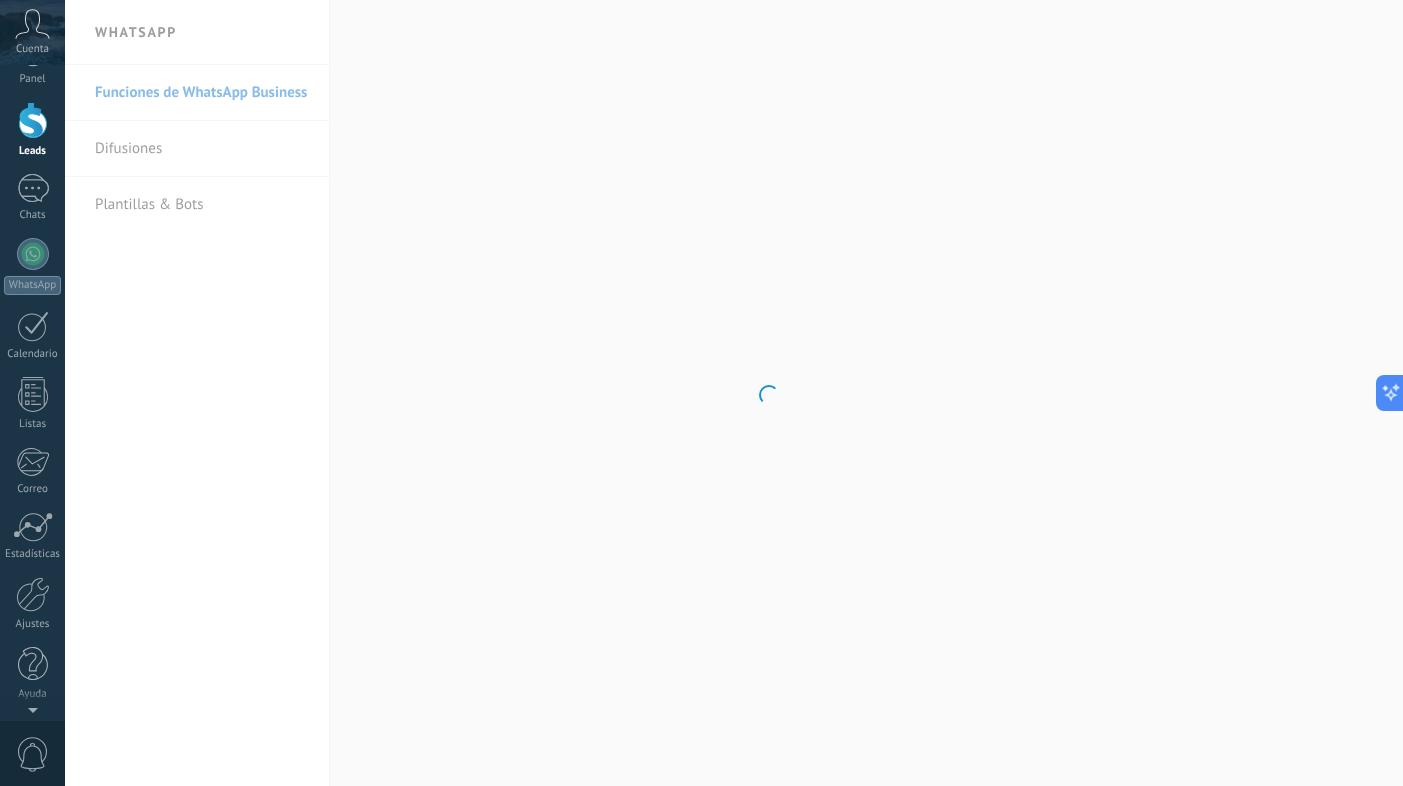 scroll, scrollTop: 0, scrollLeft: 0, axis: both 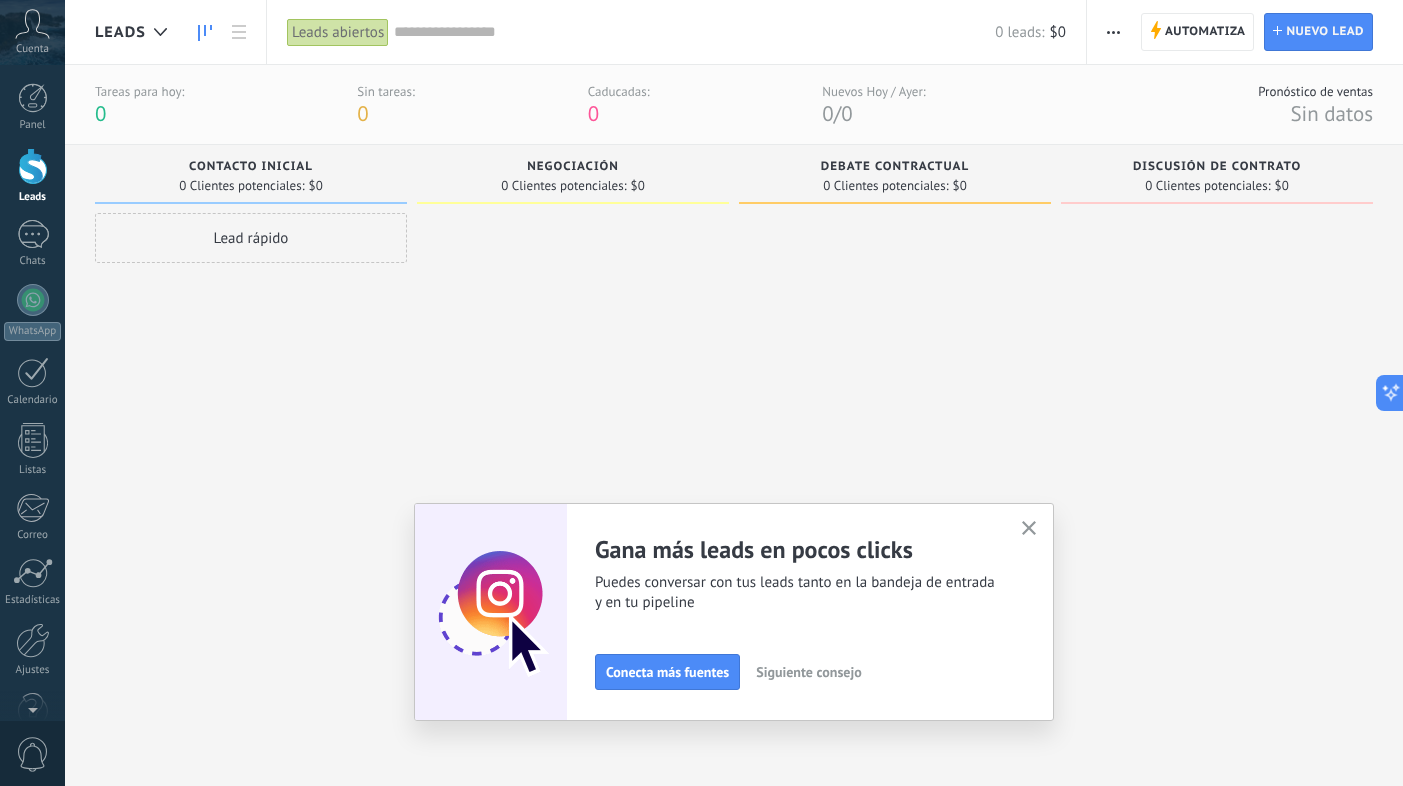 click on "Lead rápido" at bounding box center (251, 238) 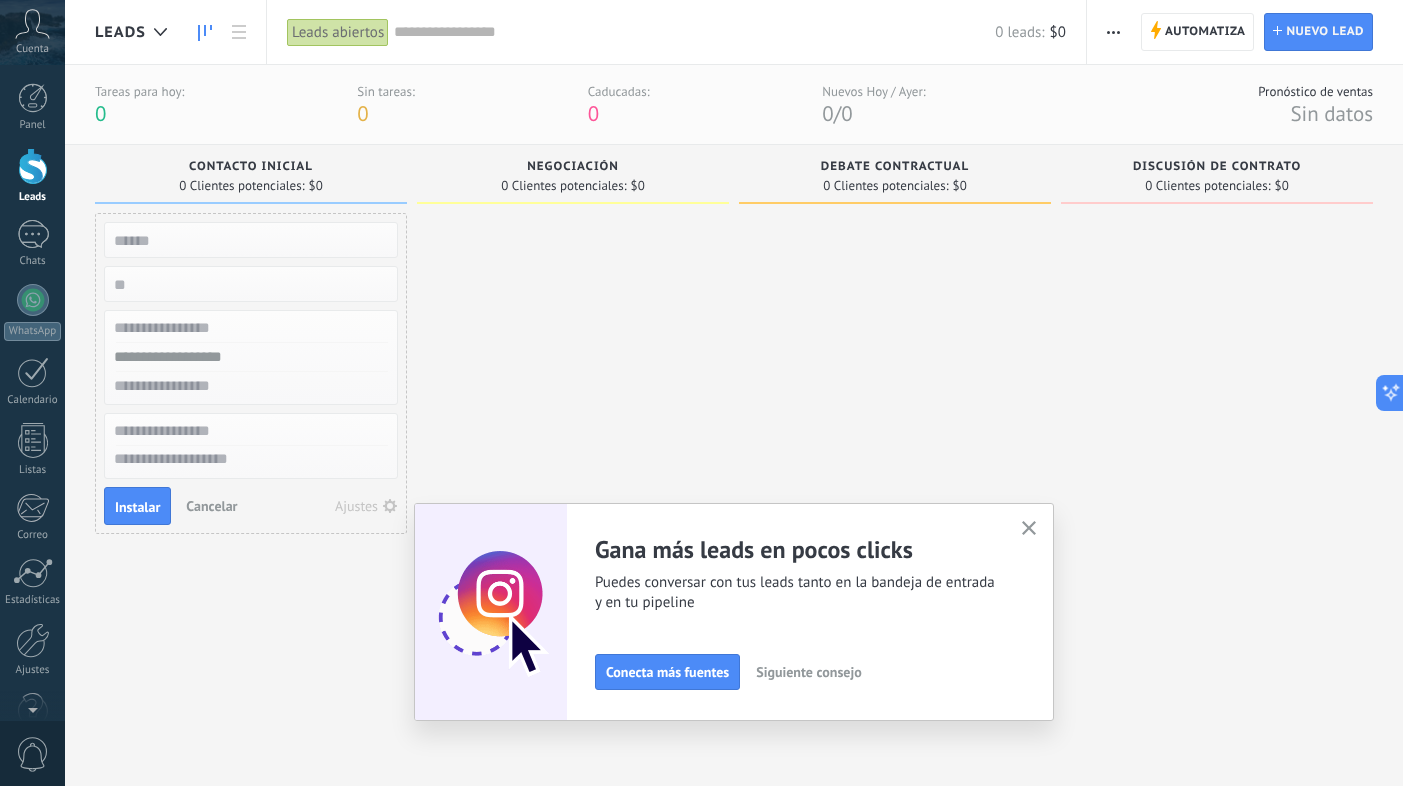 click at bounding box center (573, 475) 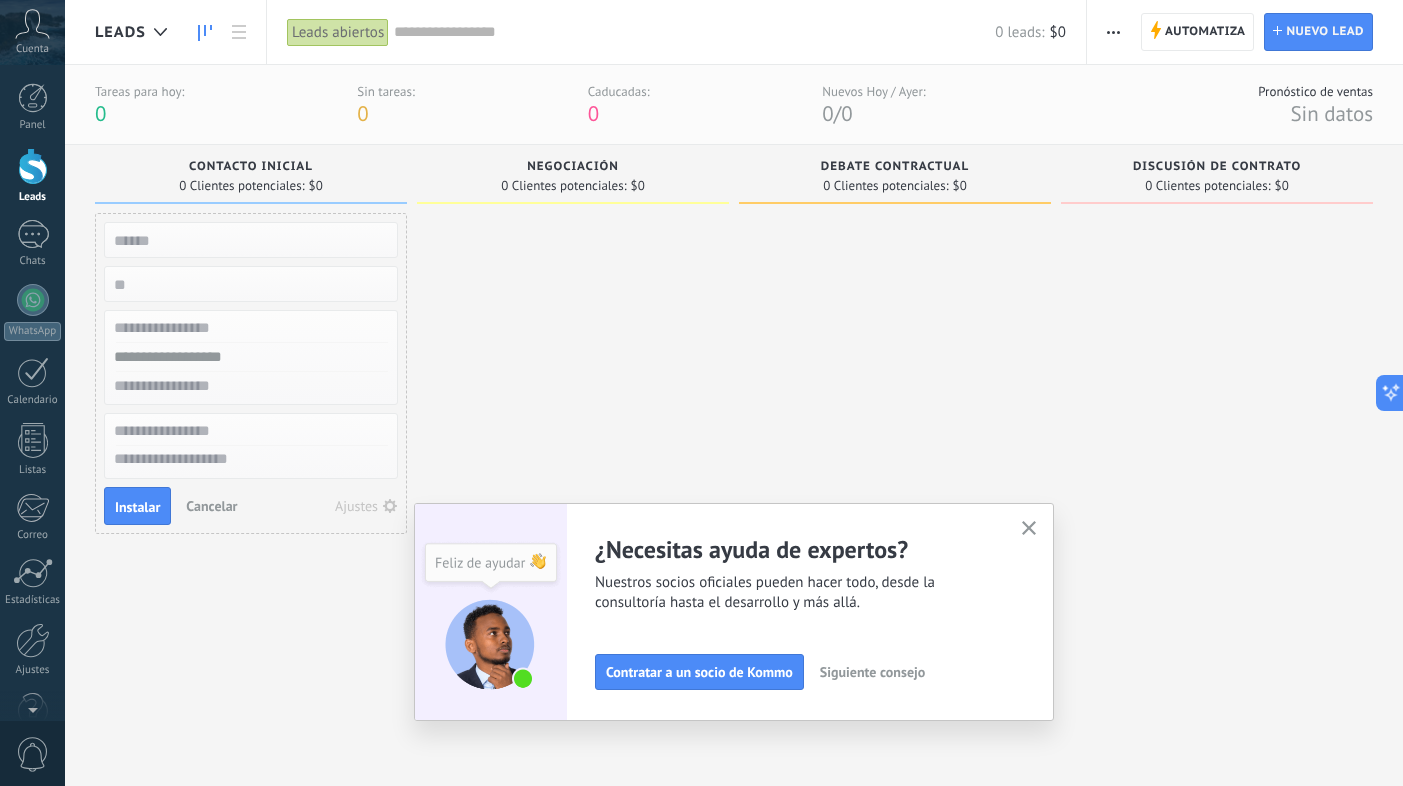 click on "Siguiente consejo" at bounding box center [872, 672] 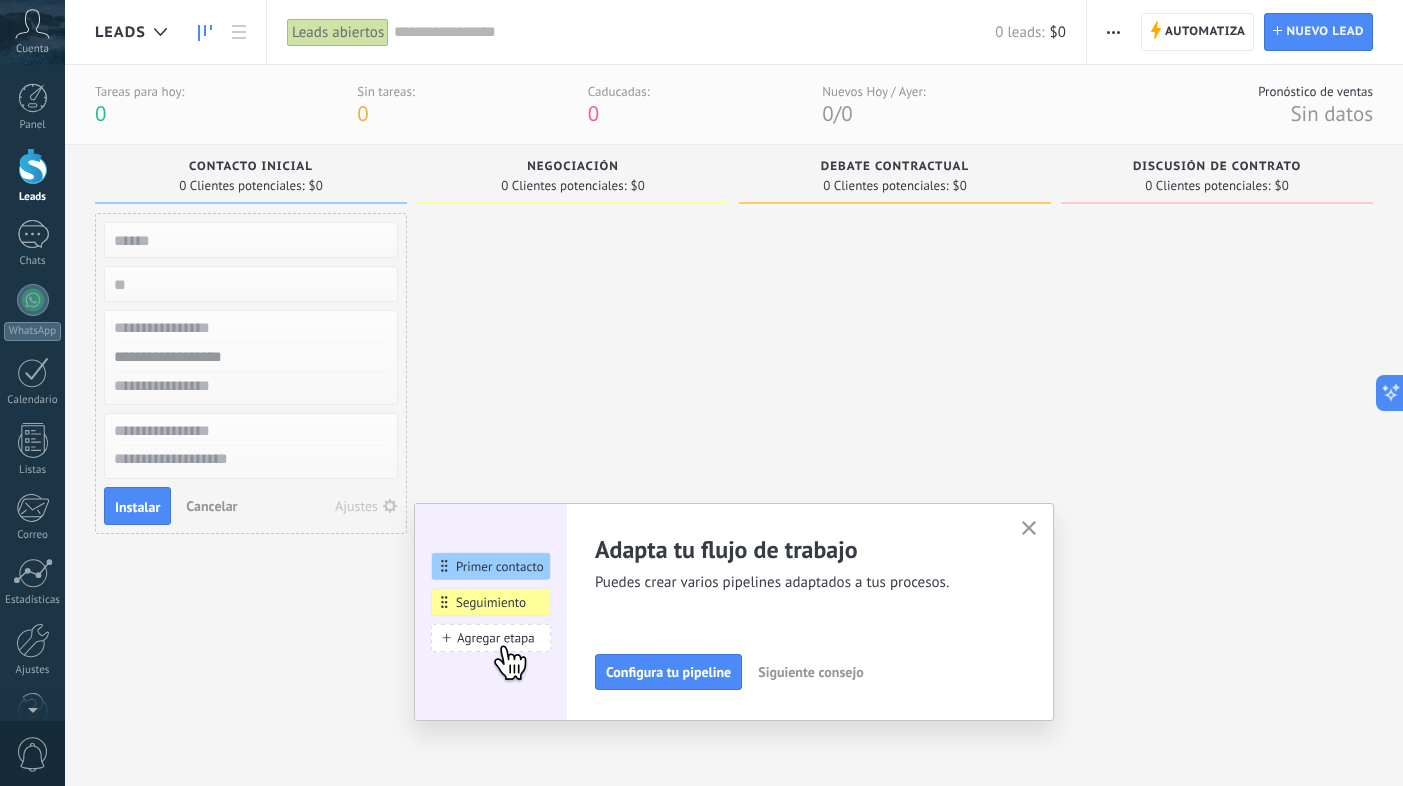 click on "Siguiente consejo" at bounding box center [810, 672] 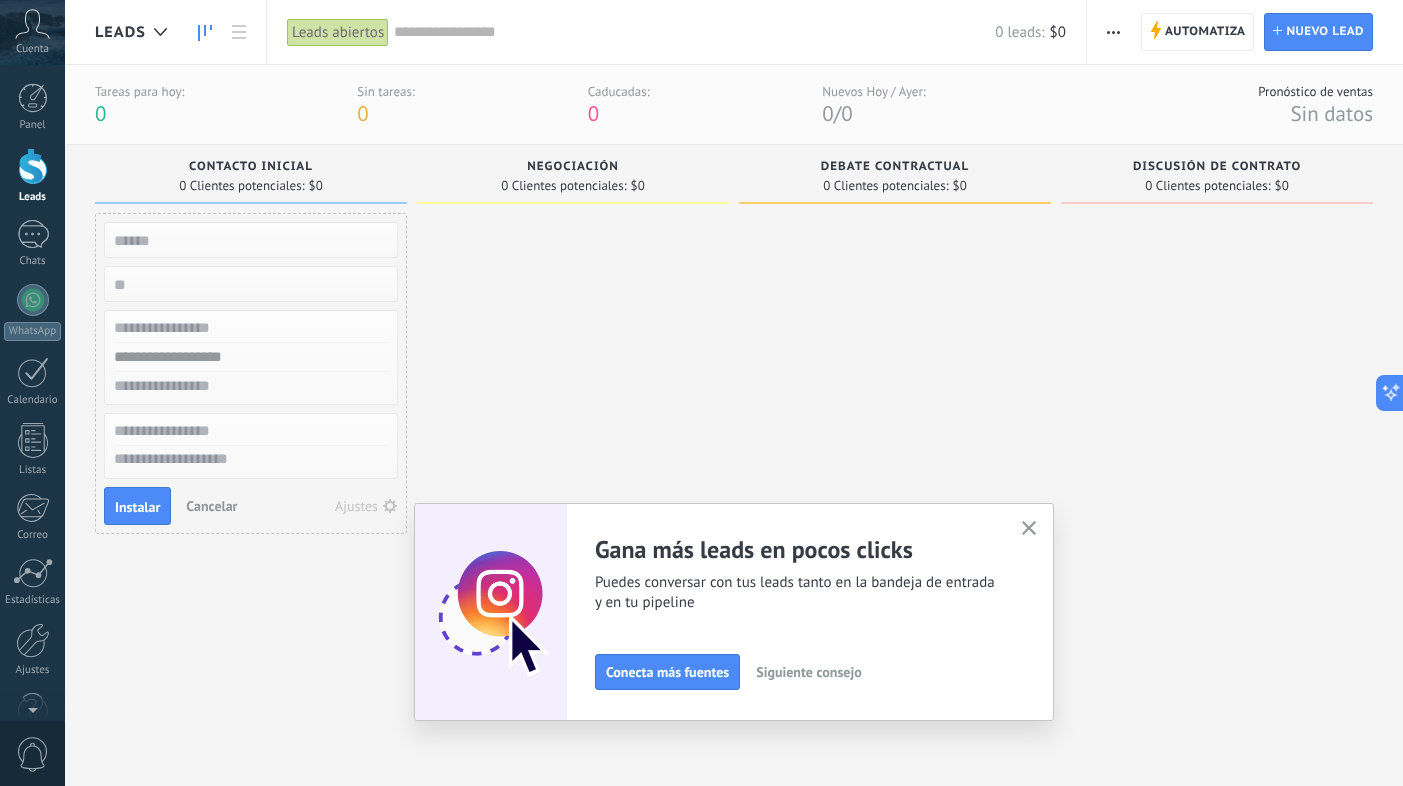 click on "Siguiente consejo" at bounding box center (808, 672) 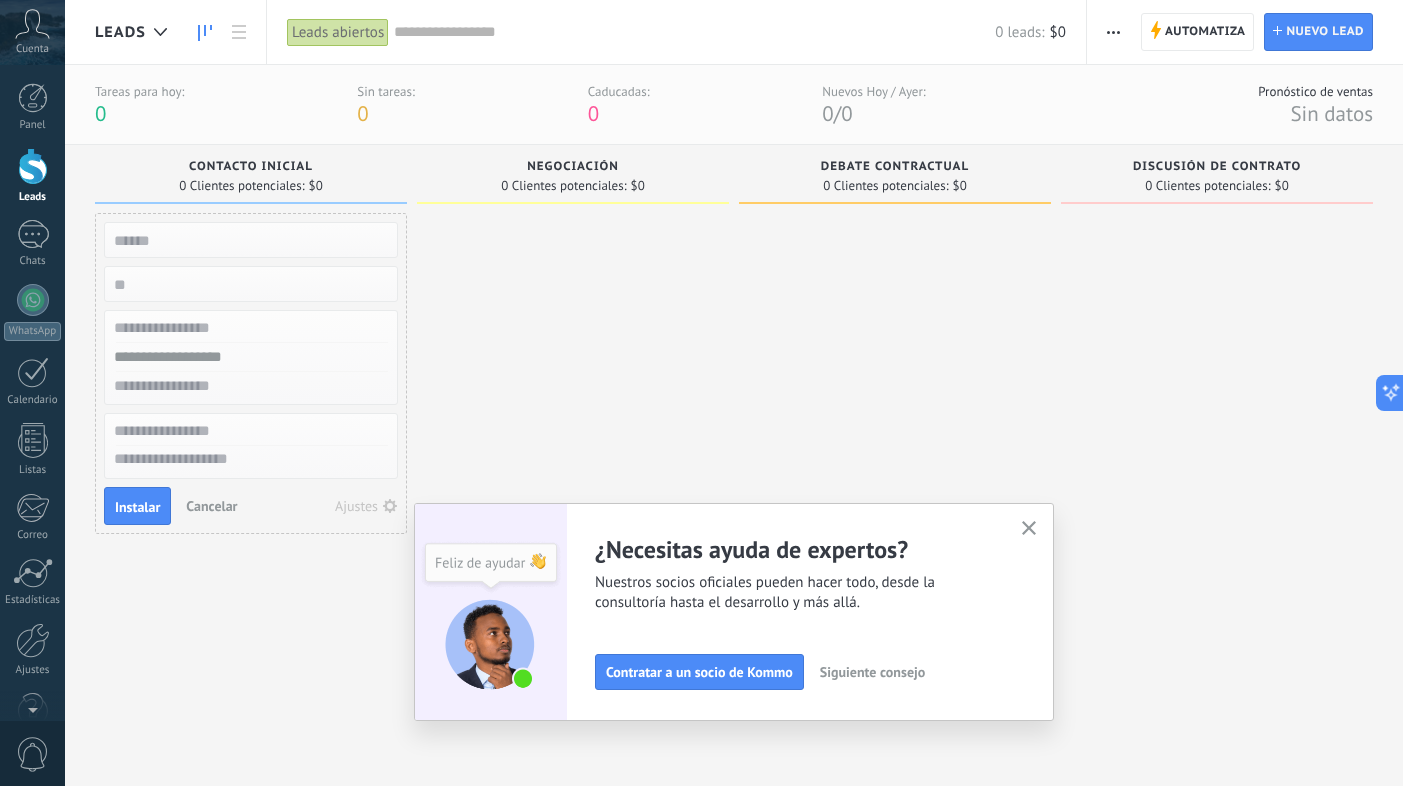 click at bounding box center [1029, 528] 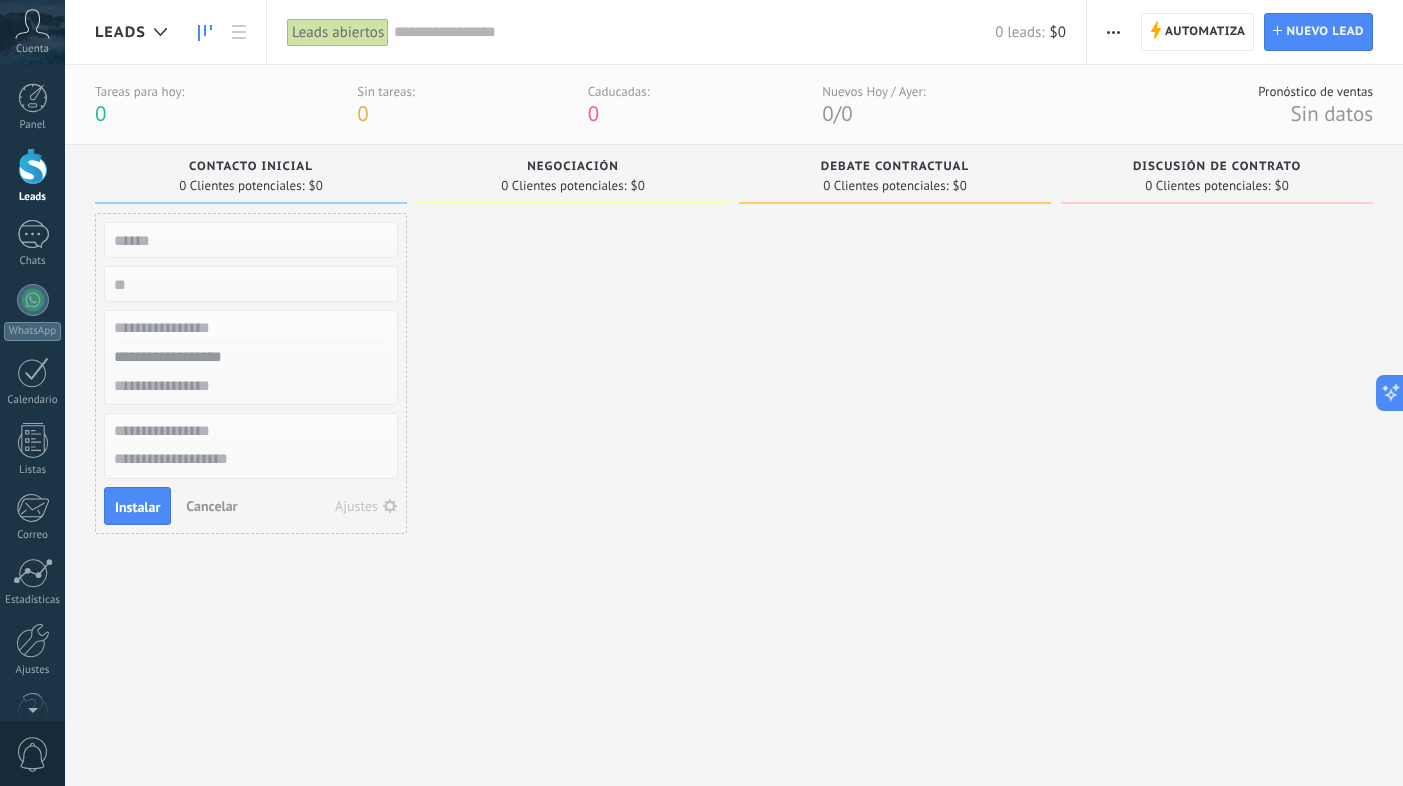 click on "Leads abiertos" at bounding box center (338, 32) 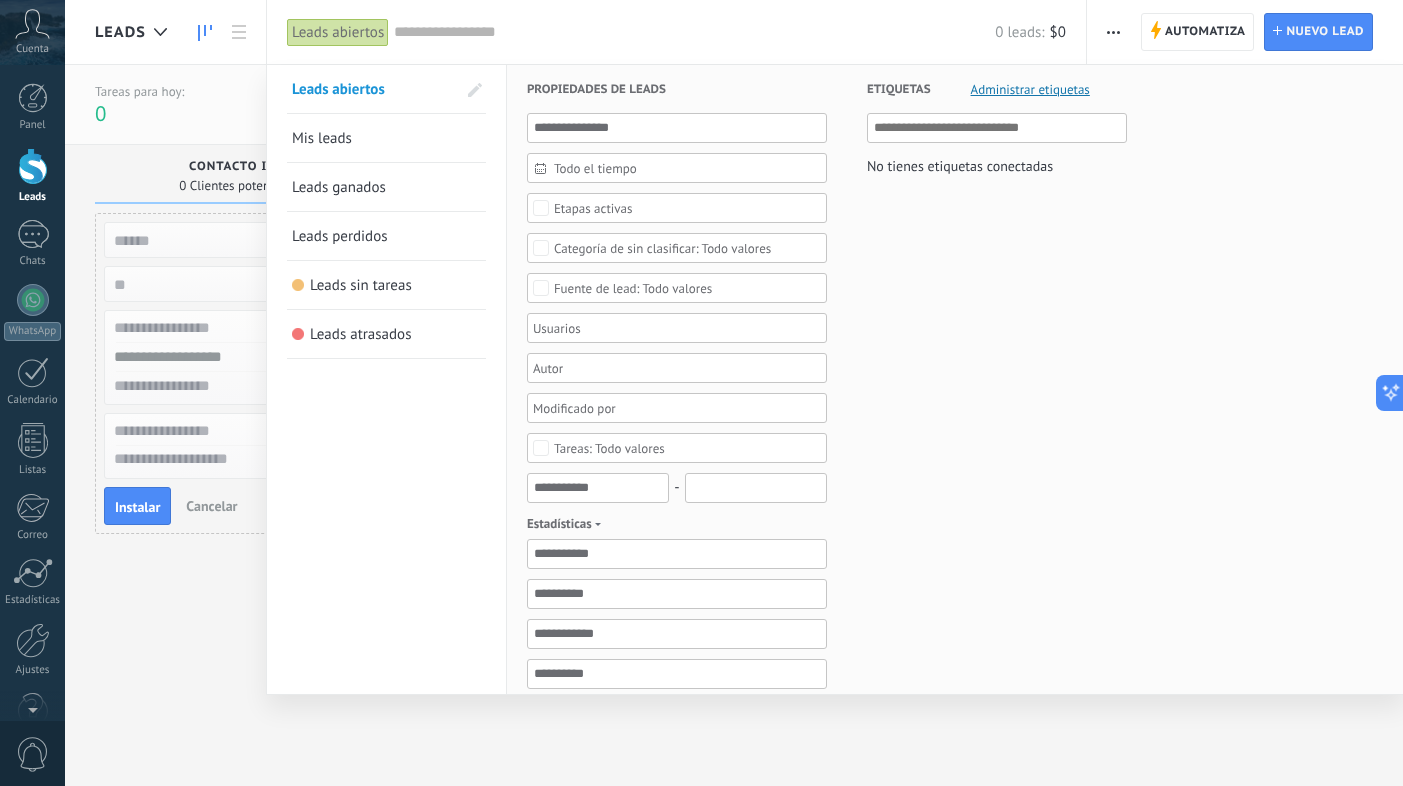 click on "Mis leads" at bounding box center (322, 138) 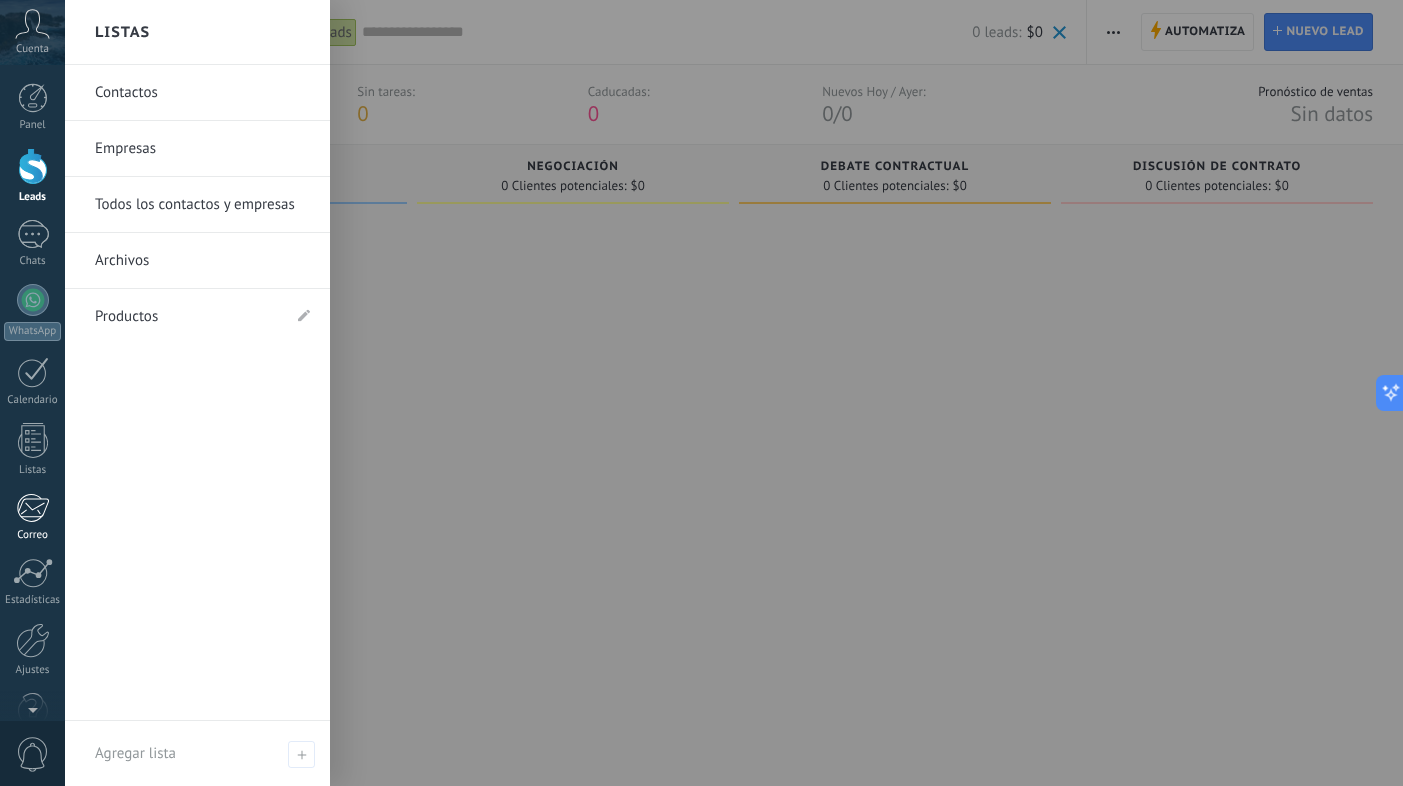 click at bounding box center (32, 508) 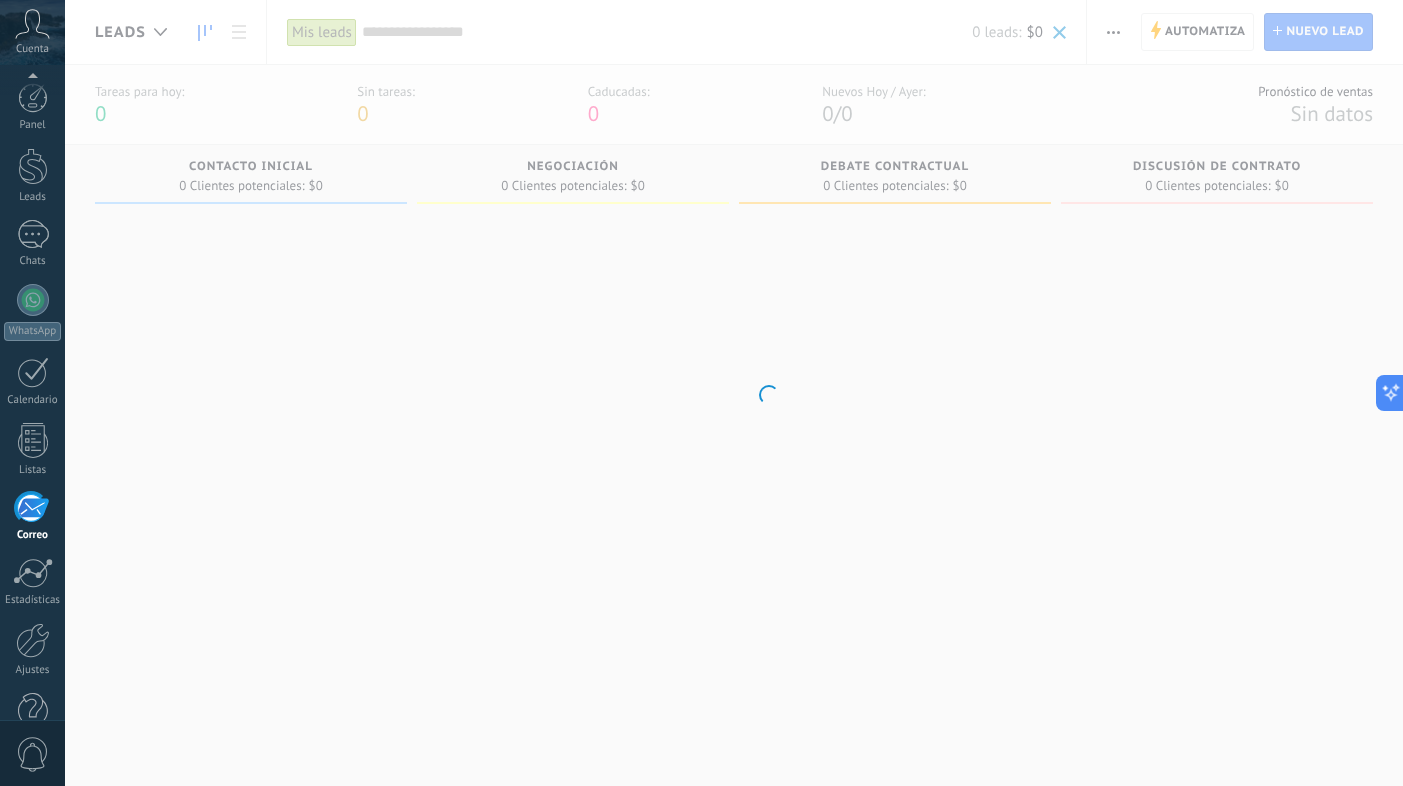 scroll, scrollTop: 46, scrollLeft: 0, axis: vertical 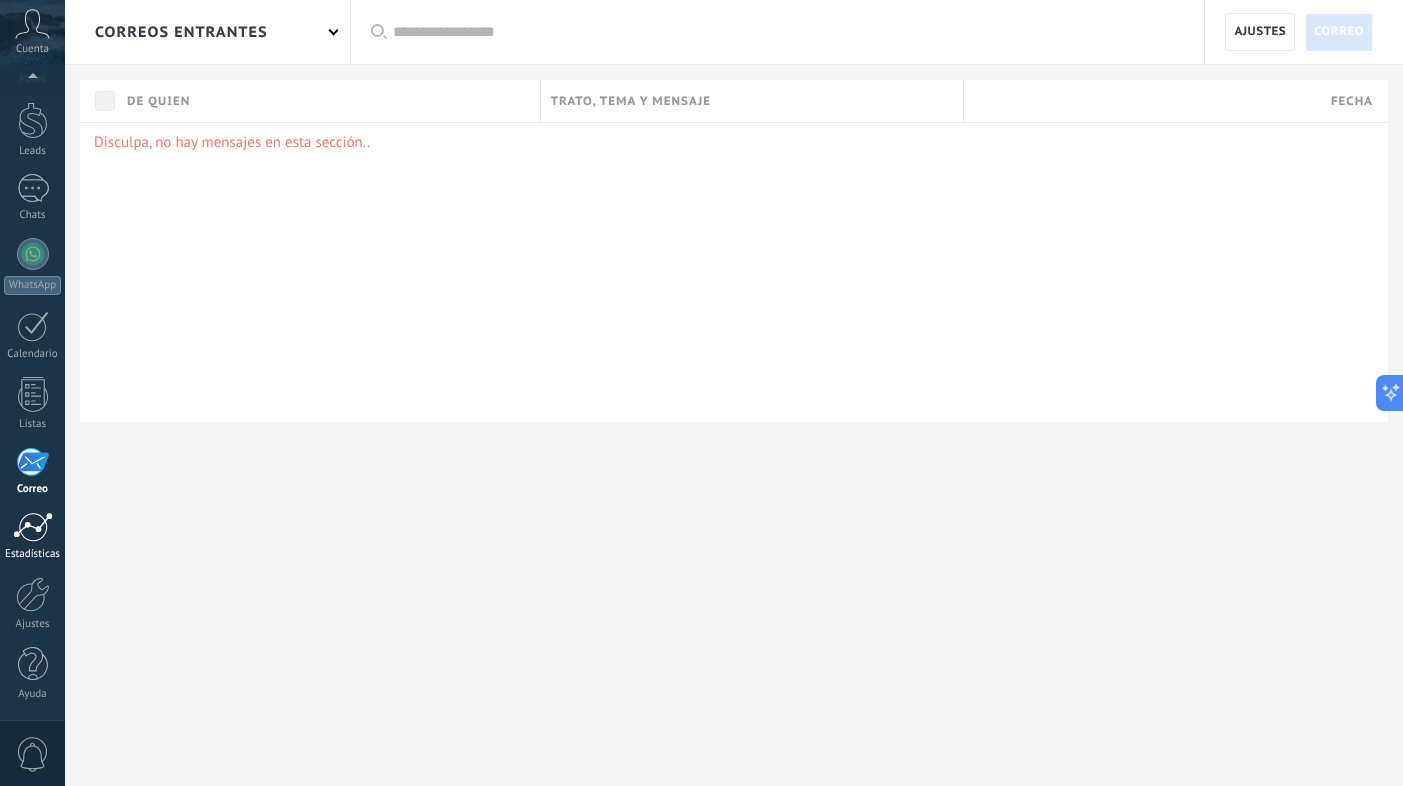 click at bounding box center (33, 527) 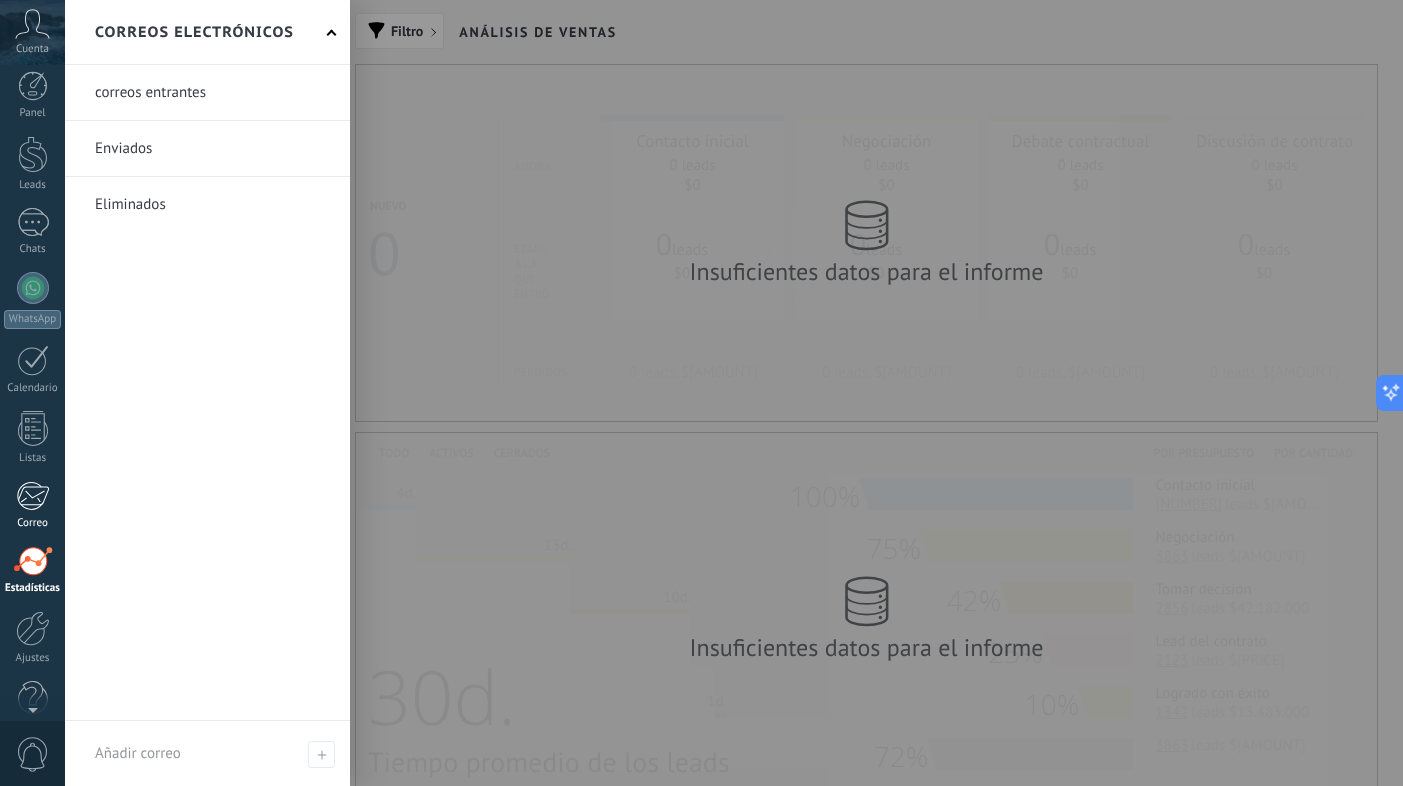 scroll, scrollTop: 0, scrollLeft: 0, axis: both 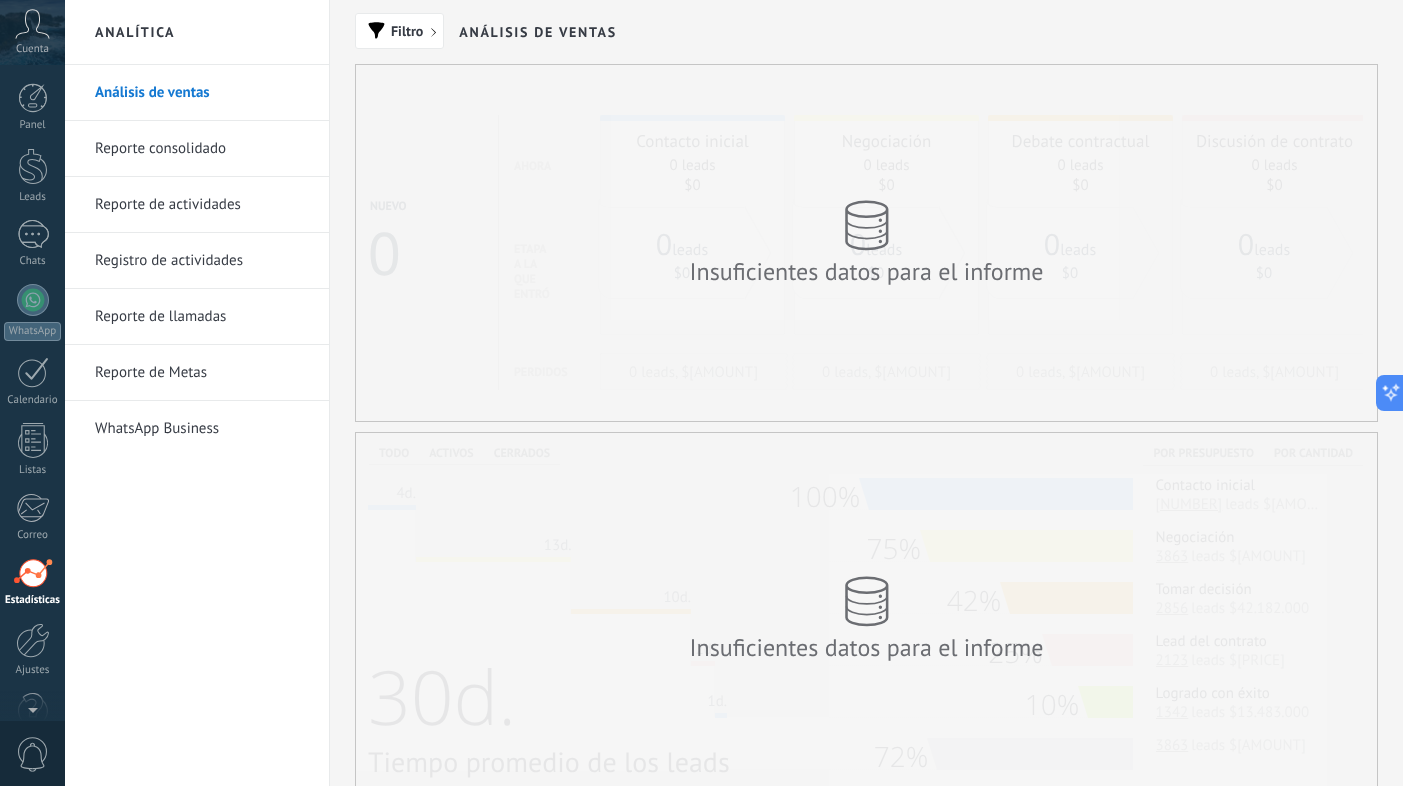 click at bounding box center [33, 23] 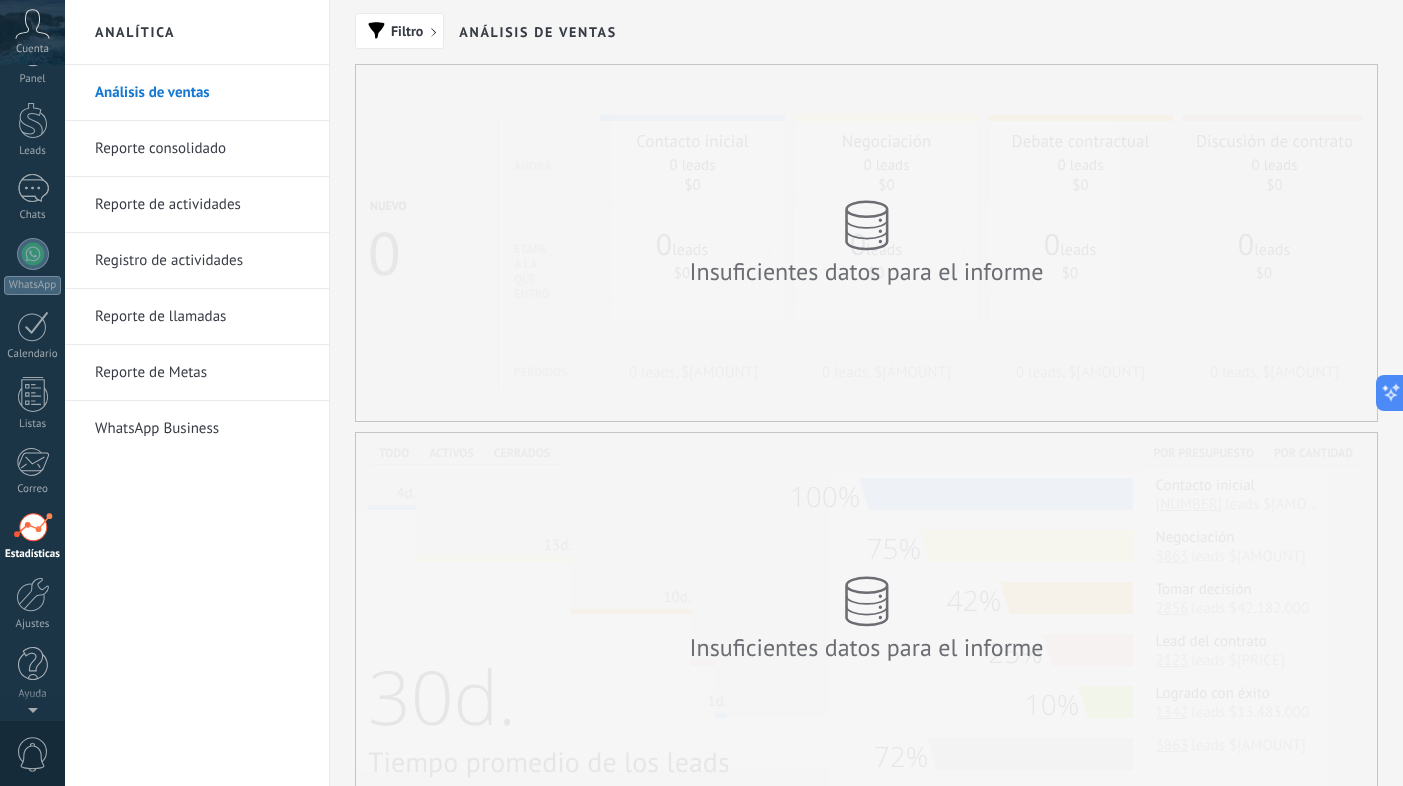 scroll, scrollTop: 0, scrollLeft: 0, axis: both 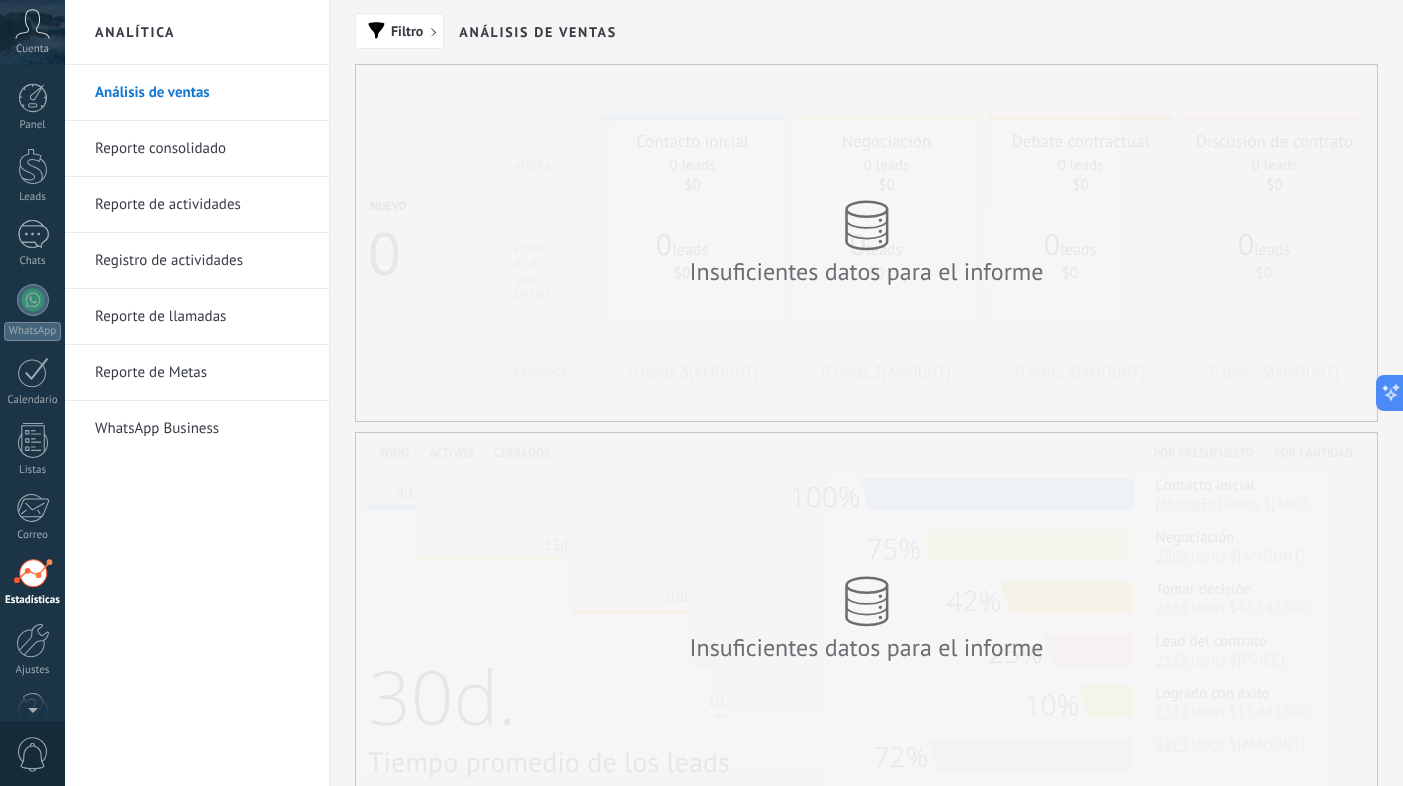 click on "Cuenta" at bounding box center [32, 32] 